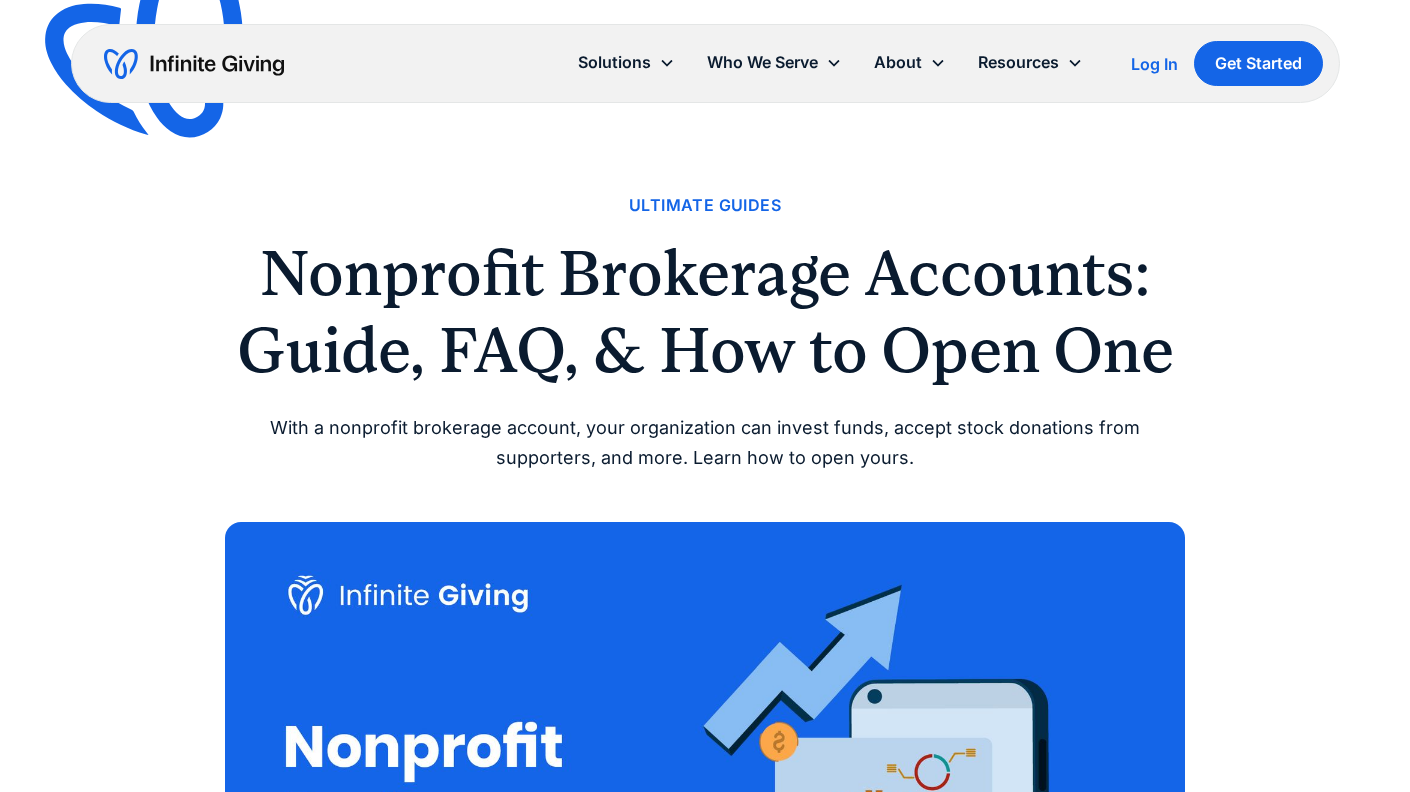 scroll, scrollTop: 0, scrollLeft: 0, axis: both 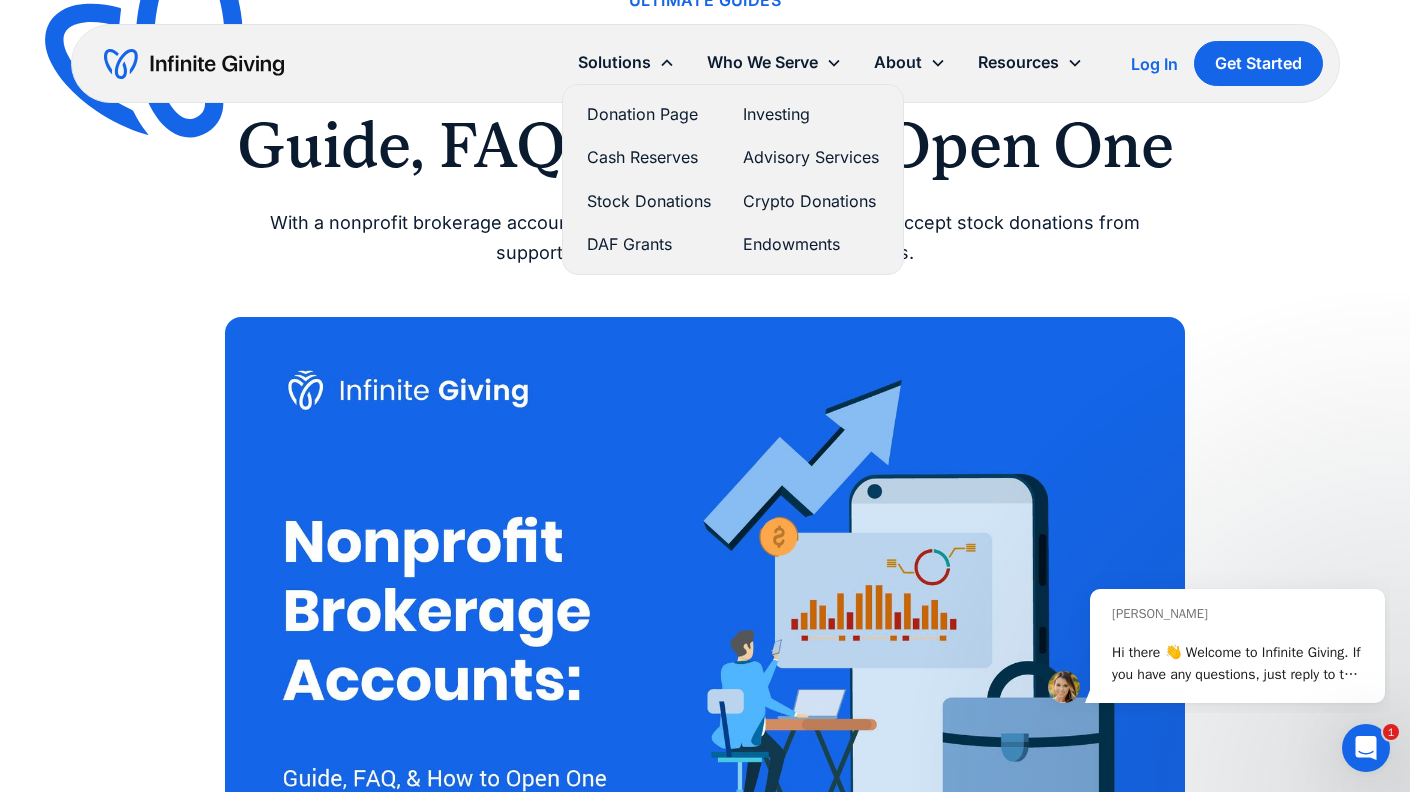 click on "Crypto Donations" at bounding box center (811, 201) 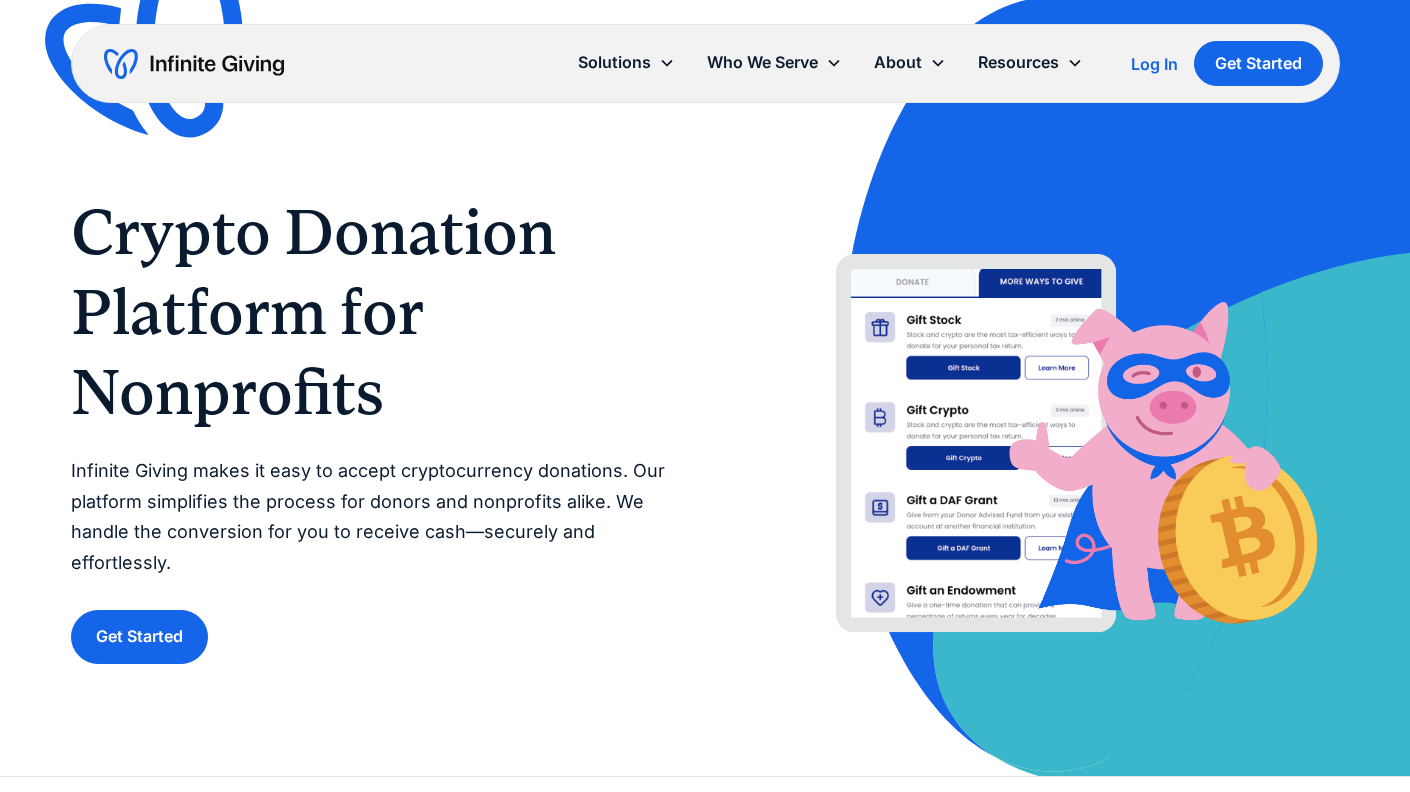 scroll, scrollTop: 35, scrollLeft: 0, axis: vertical 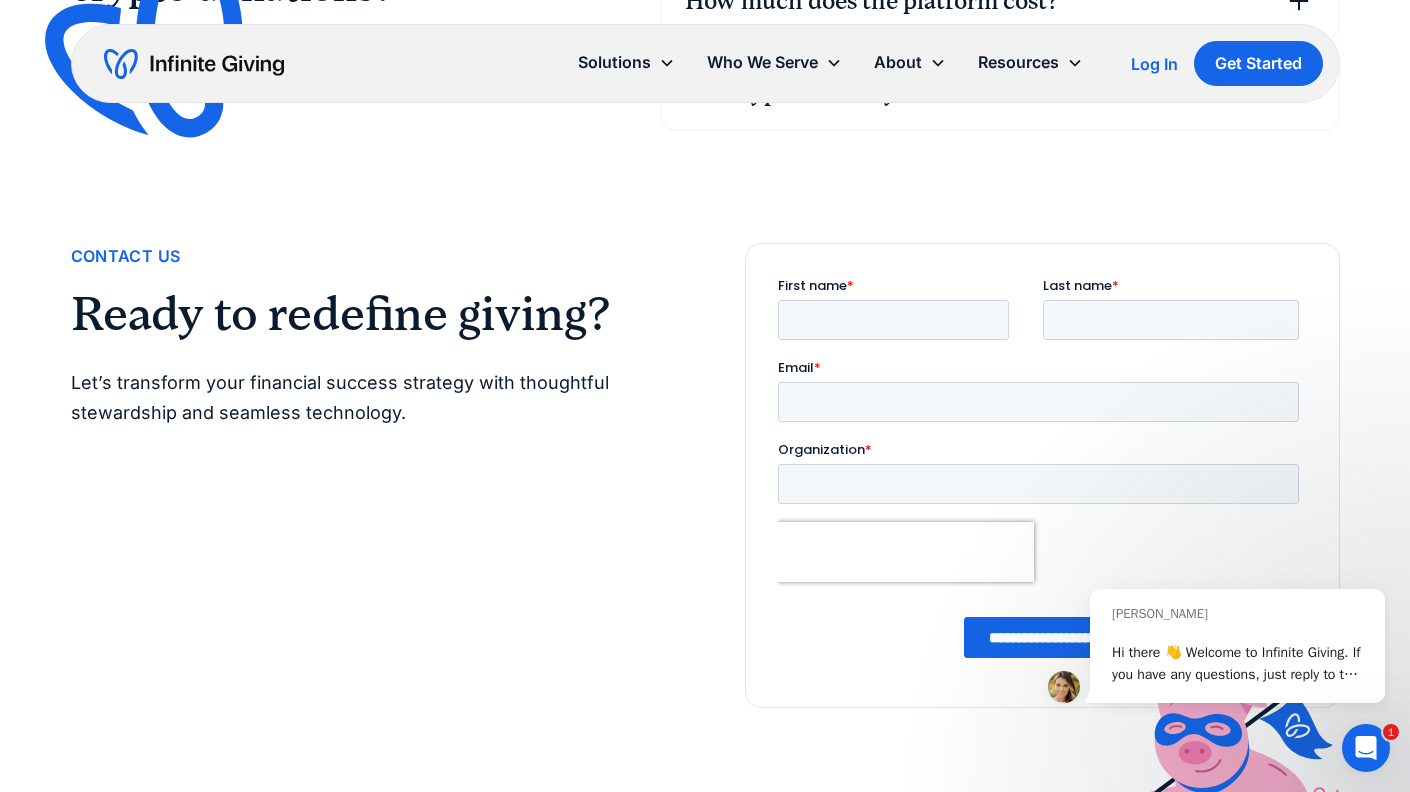 click 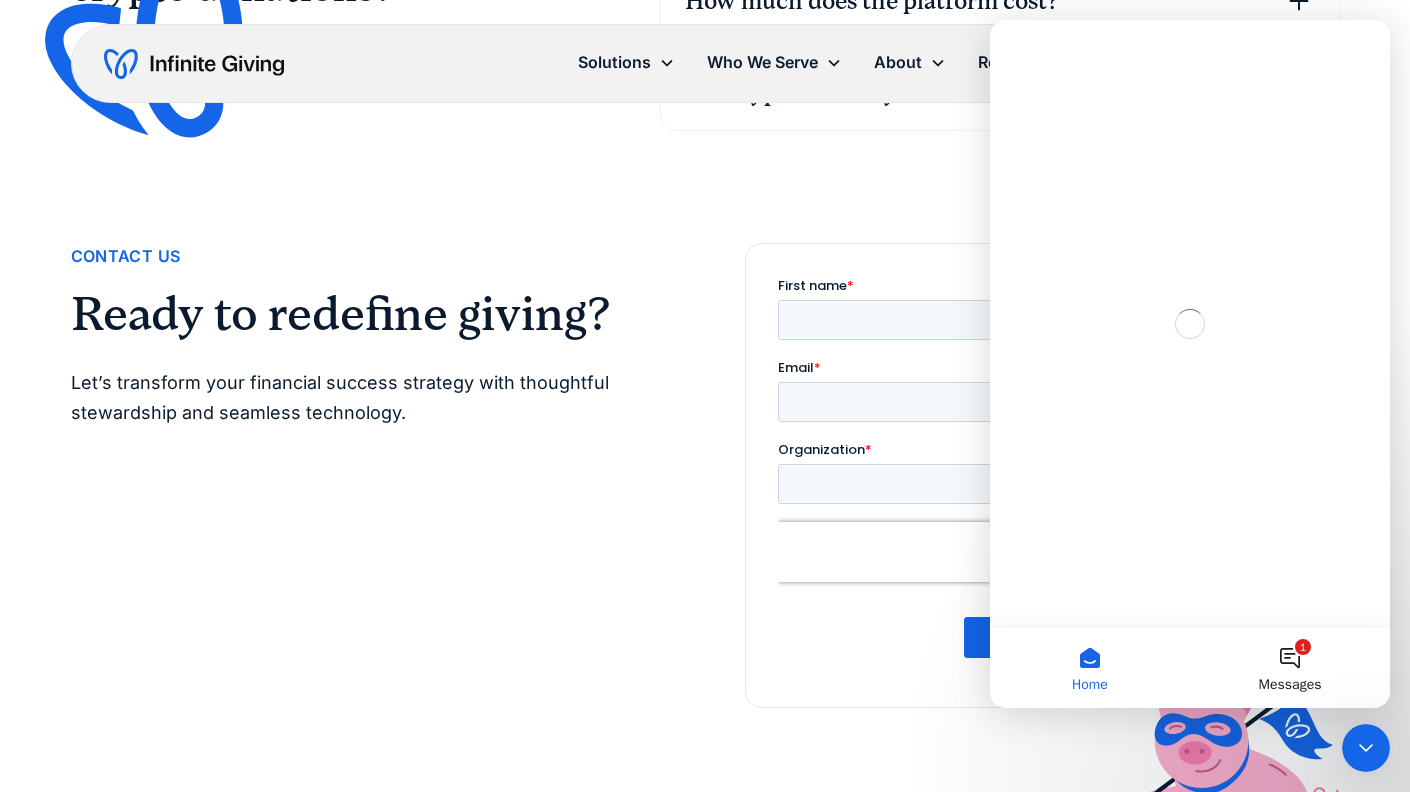 scroll, scrollTop: 0, scrollLeft: 0, axis: both 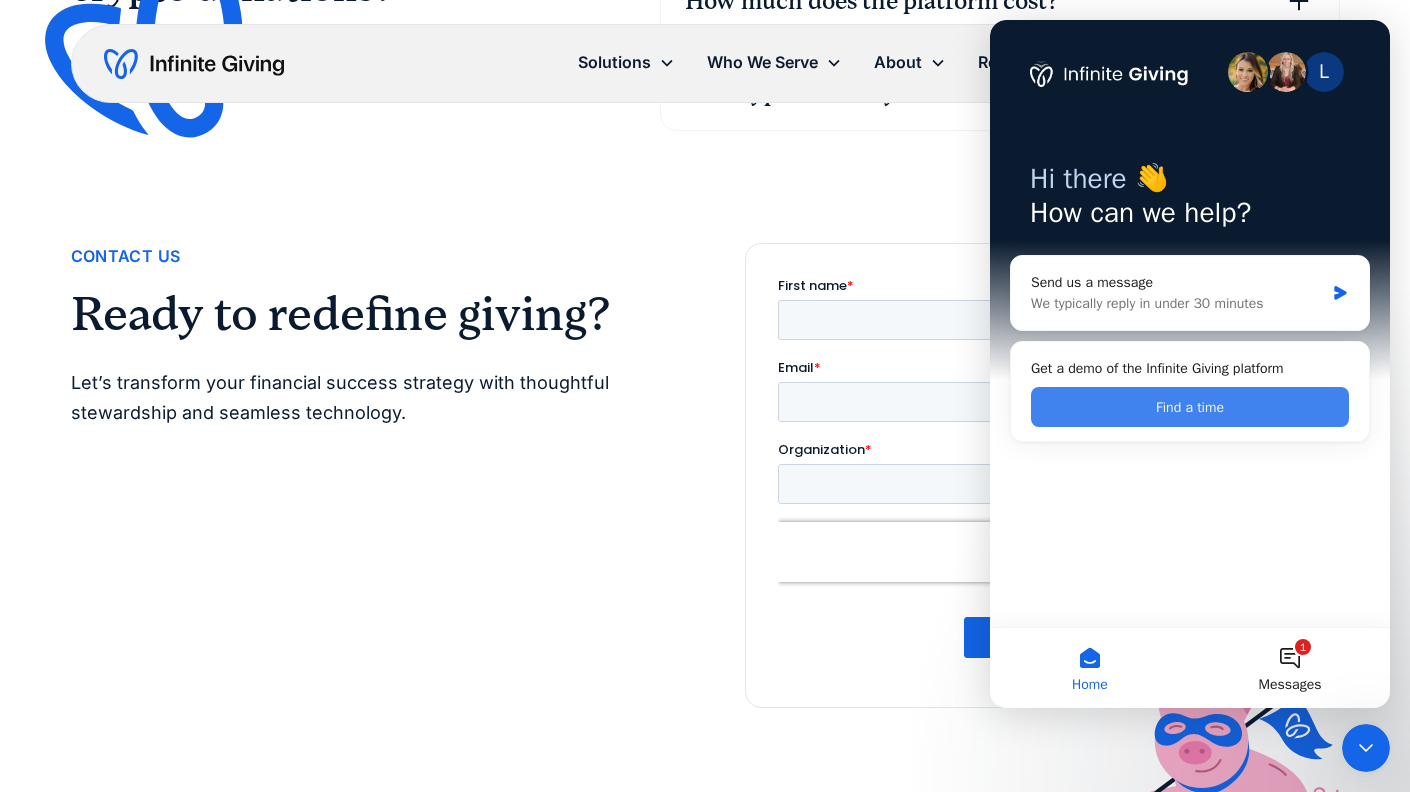 click on "Find a time" at bounding box center (1190, 407) 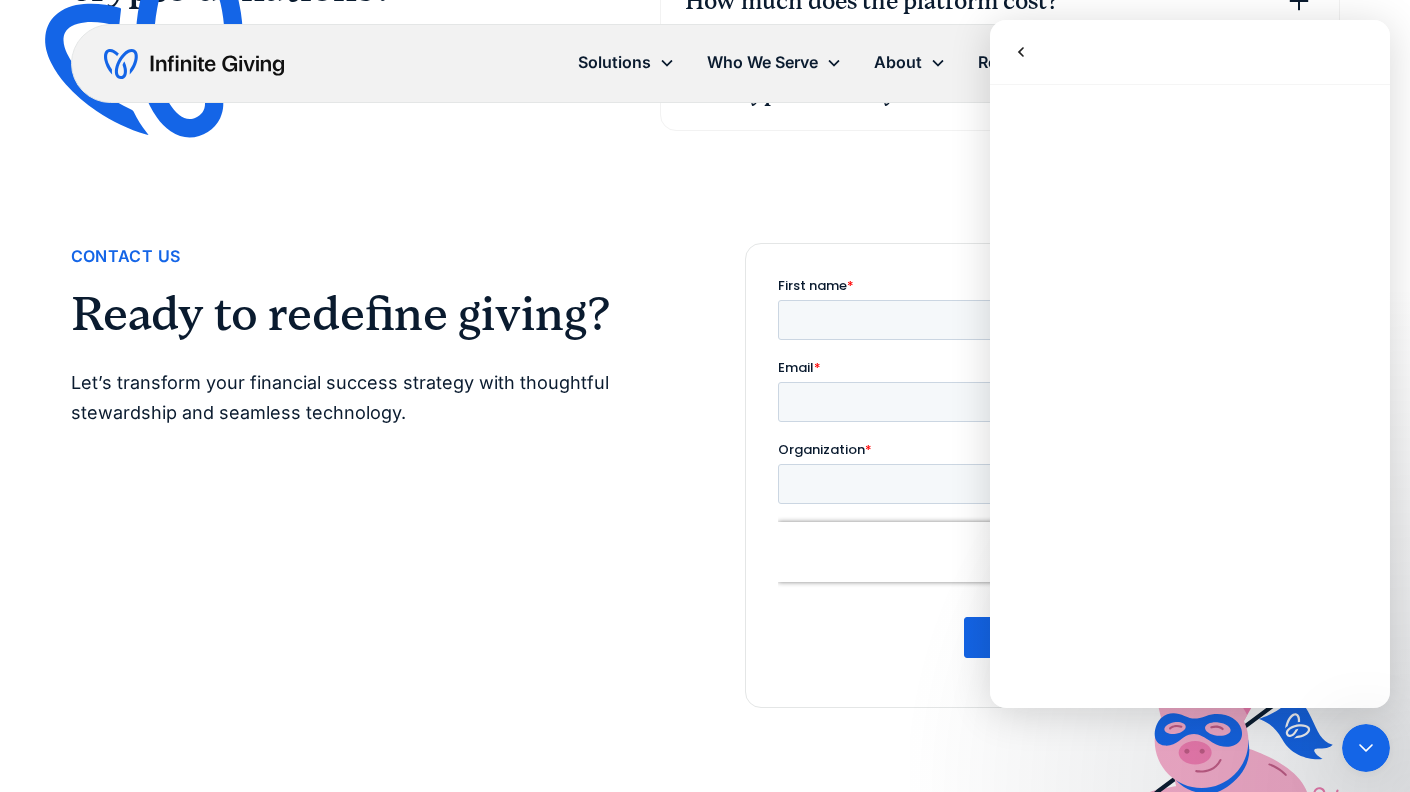 click on "FAqs Still have questions about crypto donations? Contact What cryptocurrencies can you accept?
Currently, Infinite Giving supports Bitcoin (BTC) and Ethereum (ETH), with plans to expand in the future. How much does the platform cost?
The crypto donation platform is free for Infinite Giving investment clients. Note that standard gas fees and fees from our cryptocurrency partner, Gemini, may apply. Are cryptocurrency donations tax deductible?
Yes! Donors can deduct the full value of their gift and avoid capital gains taxes on appreciated crypto—potentially saving up to 37%." at bounding box center (705, 1) 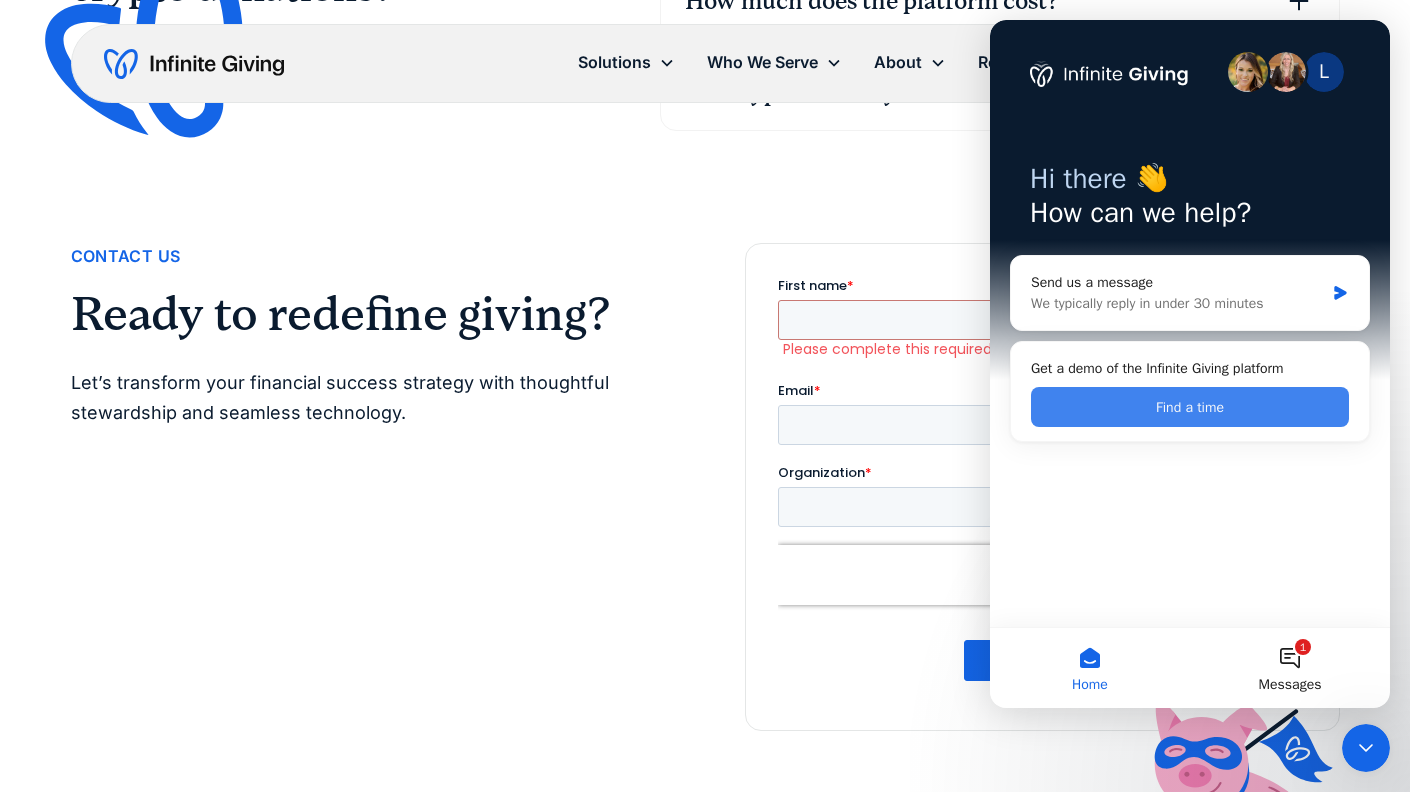 click on "Find a time" at bounding box center (1190, 407) 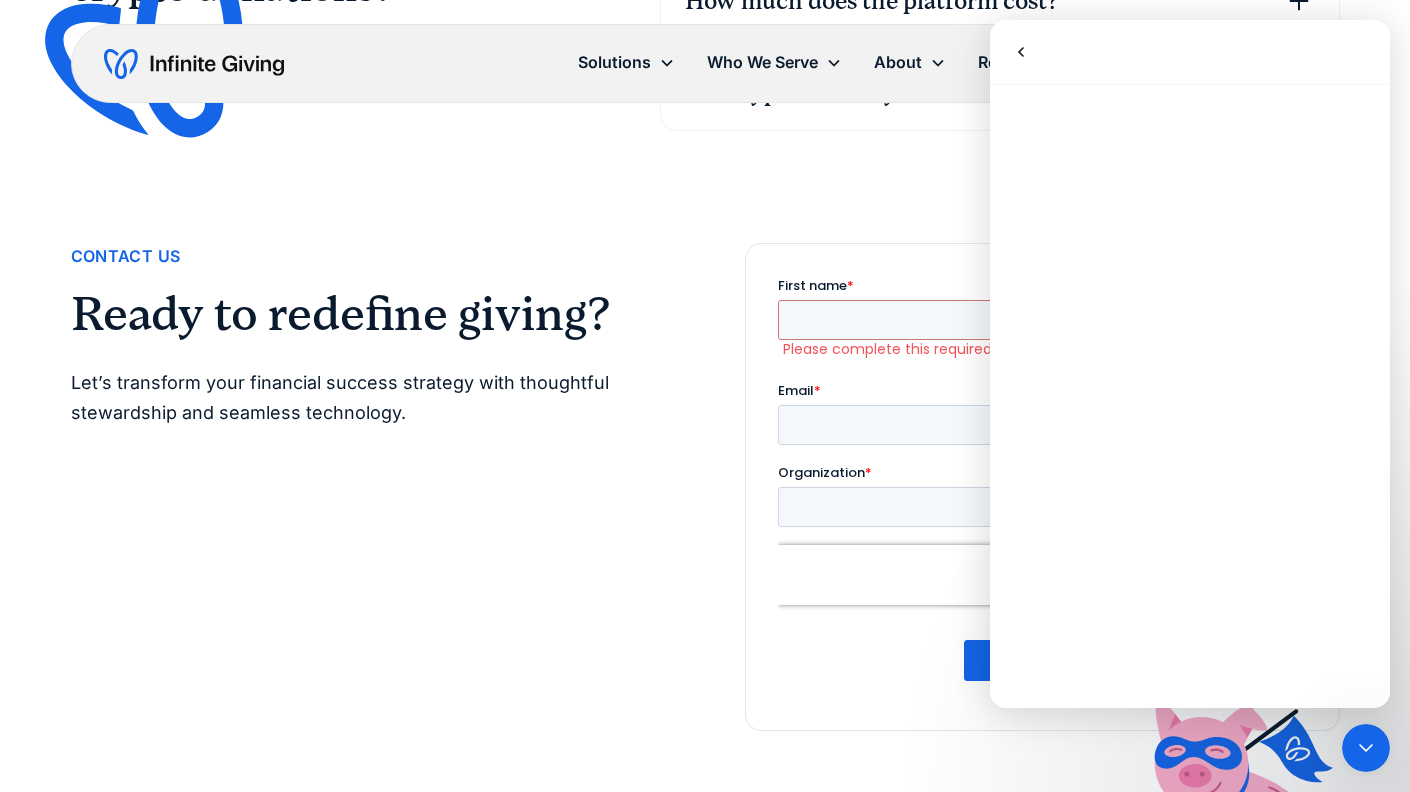 click 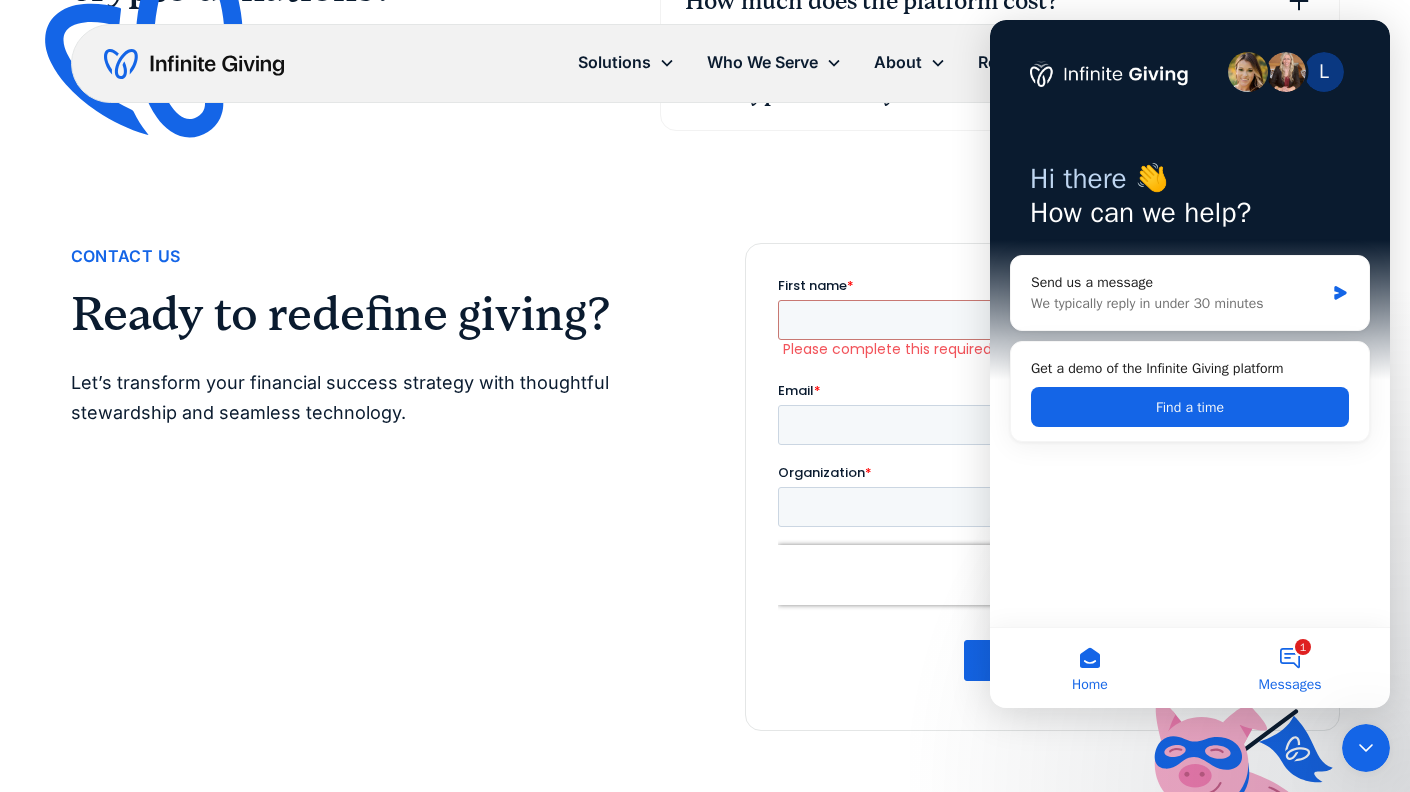 click on "1 Messages" at bounding box center (1290, 668) 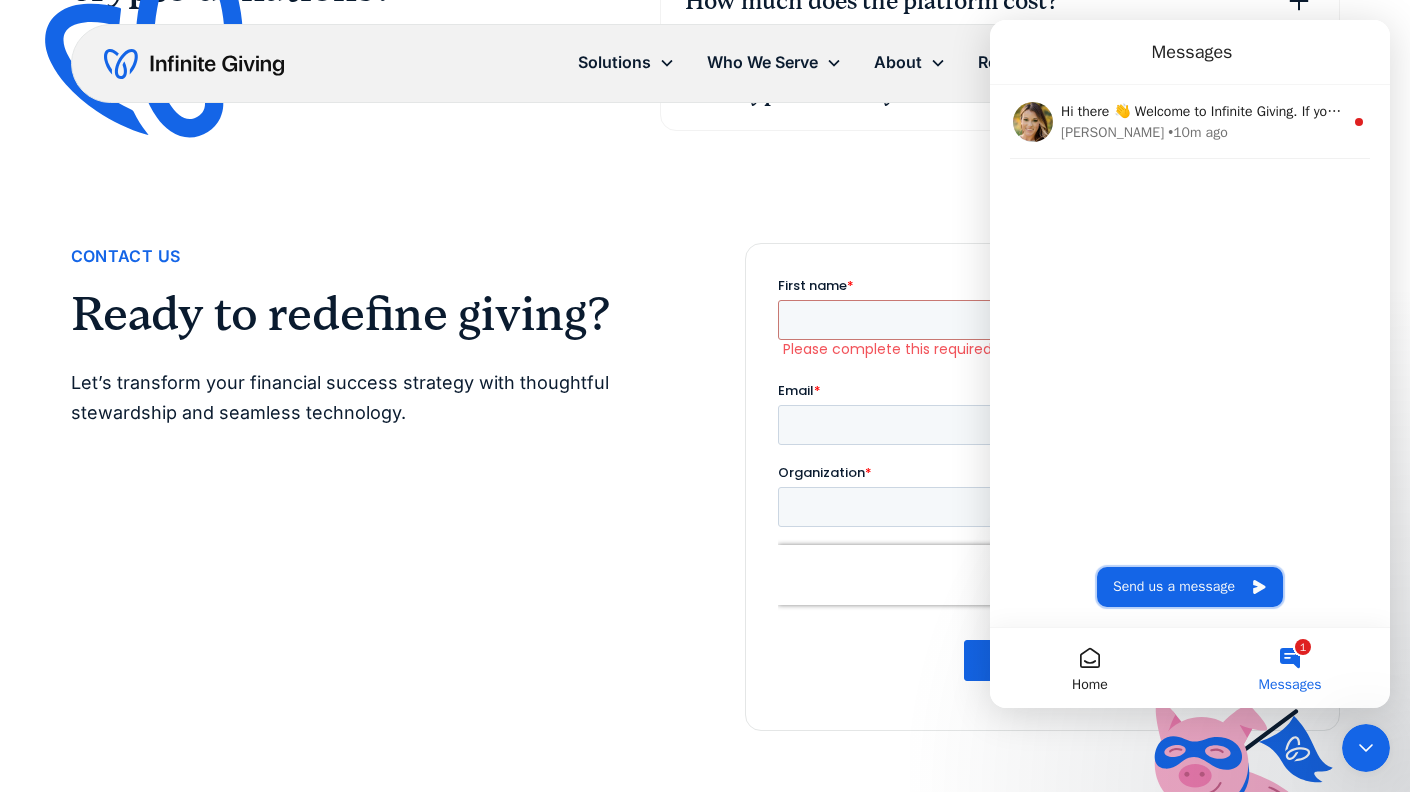 click on "Send us a message" at bounding box center (1190, 587) 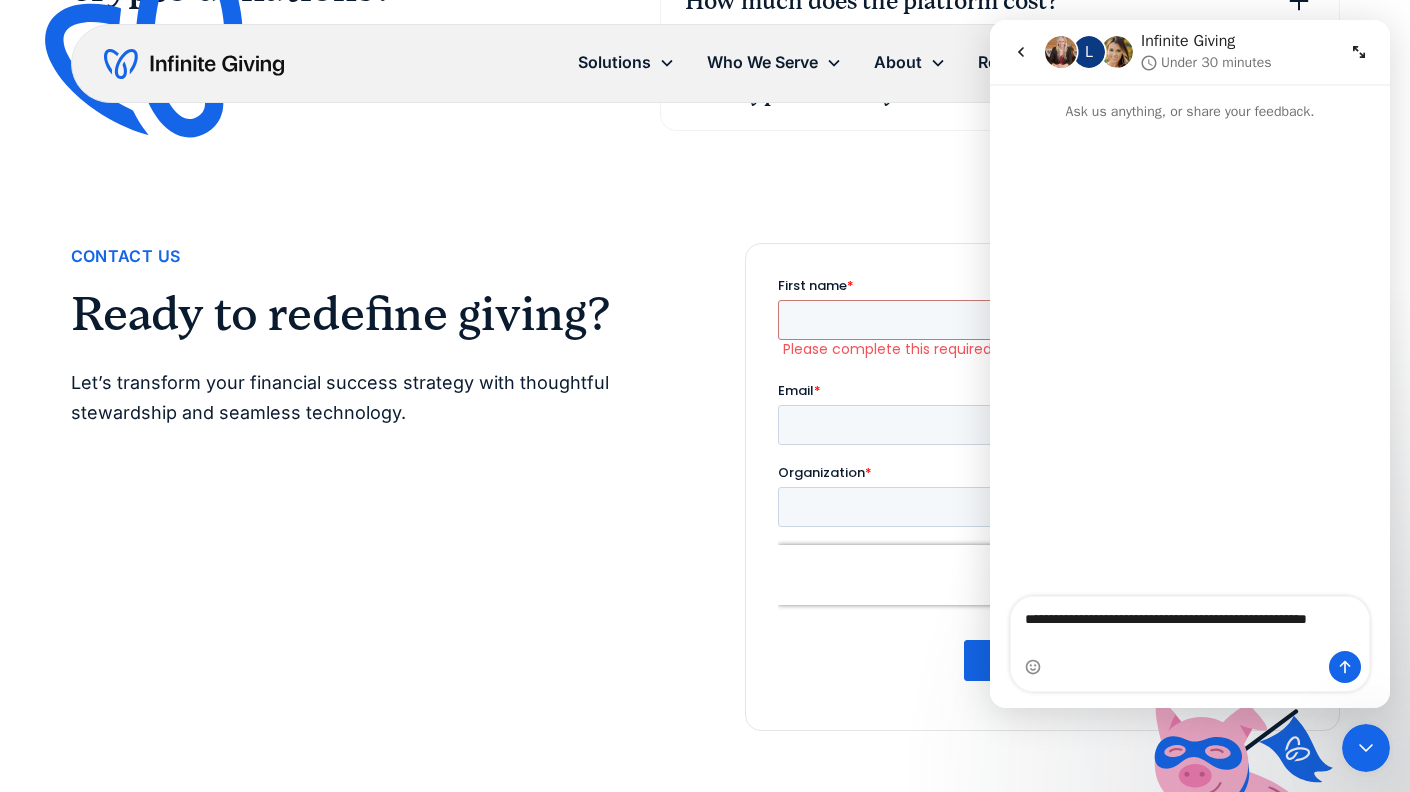 type on "**********" 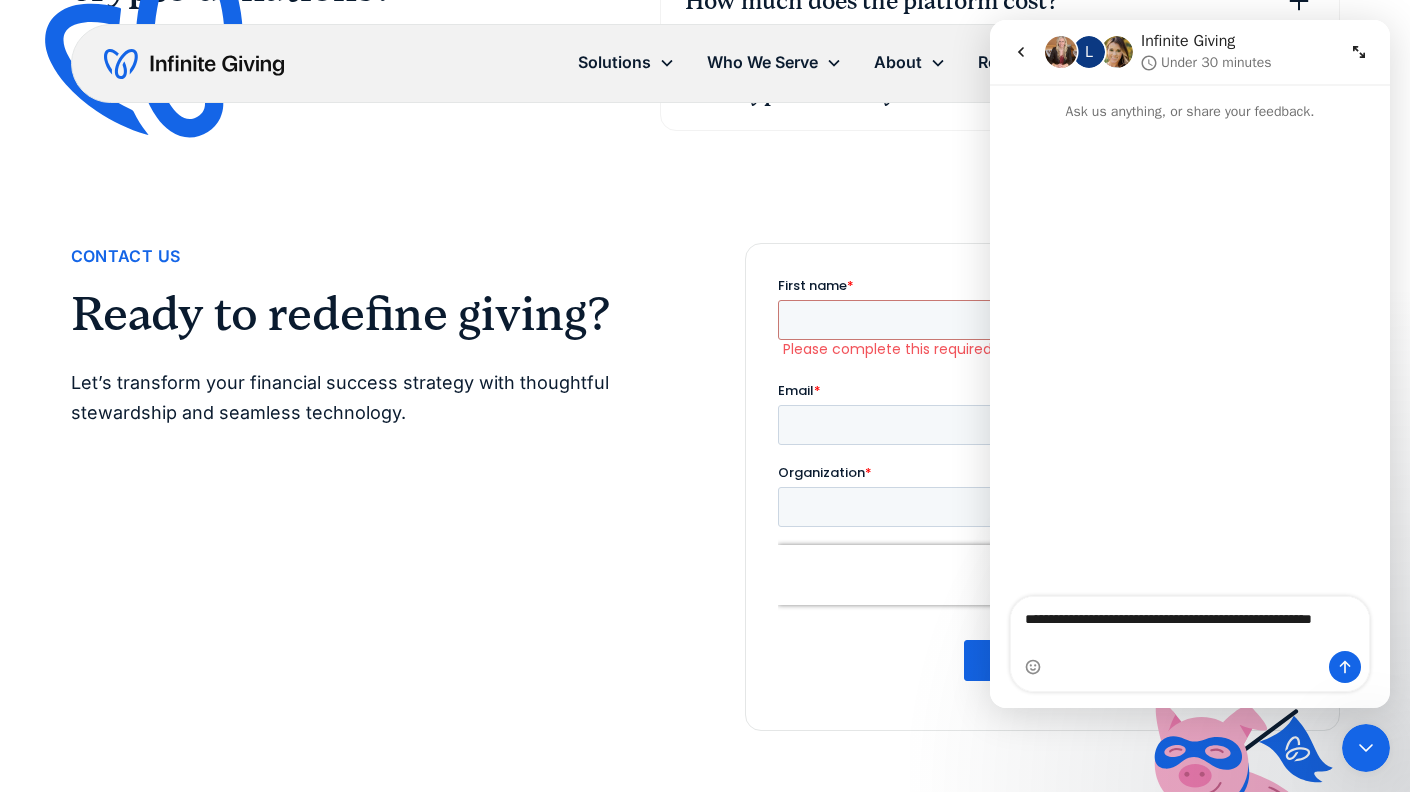 type 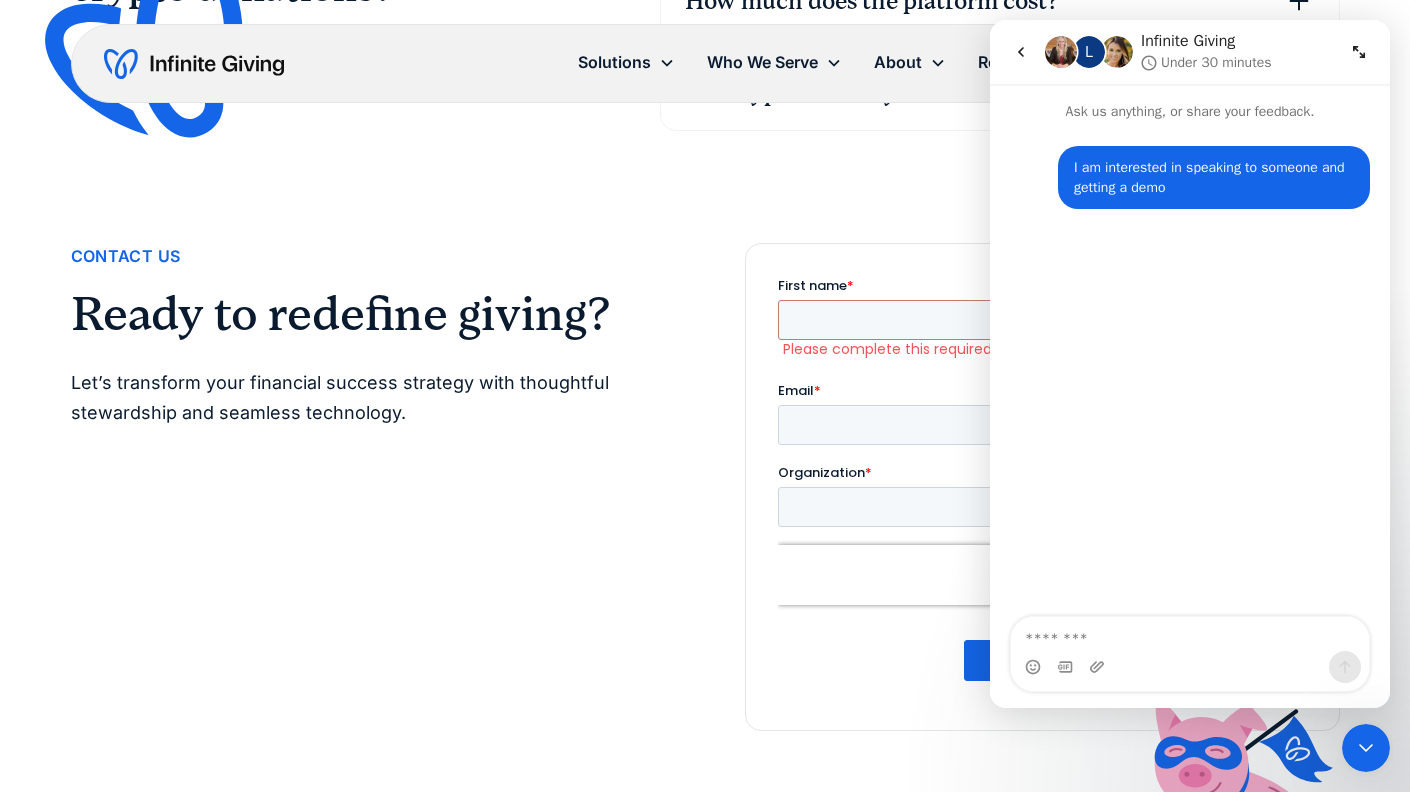 scroll, scrollTop: 4749, scrollLeft: 0, axis: vertical 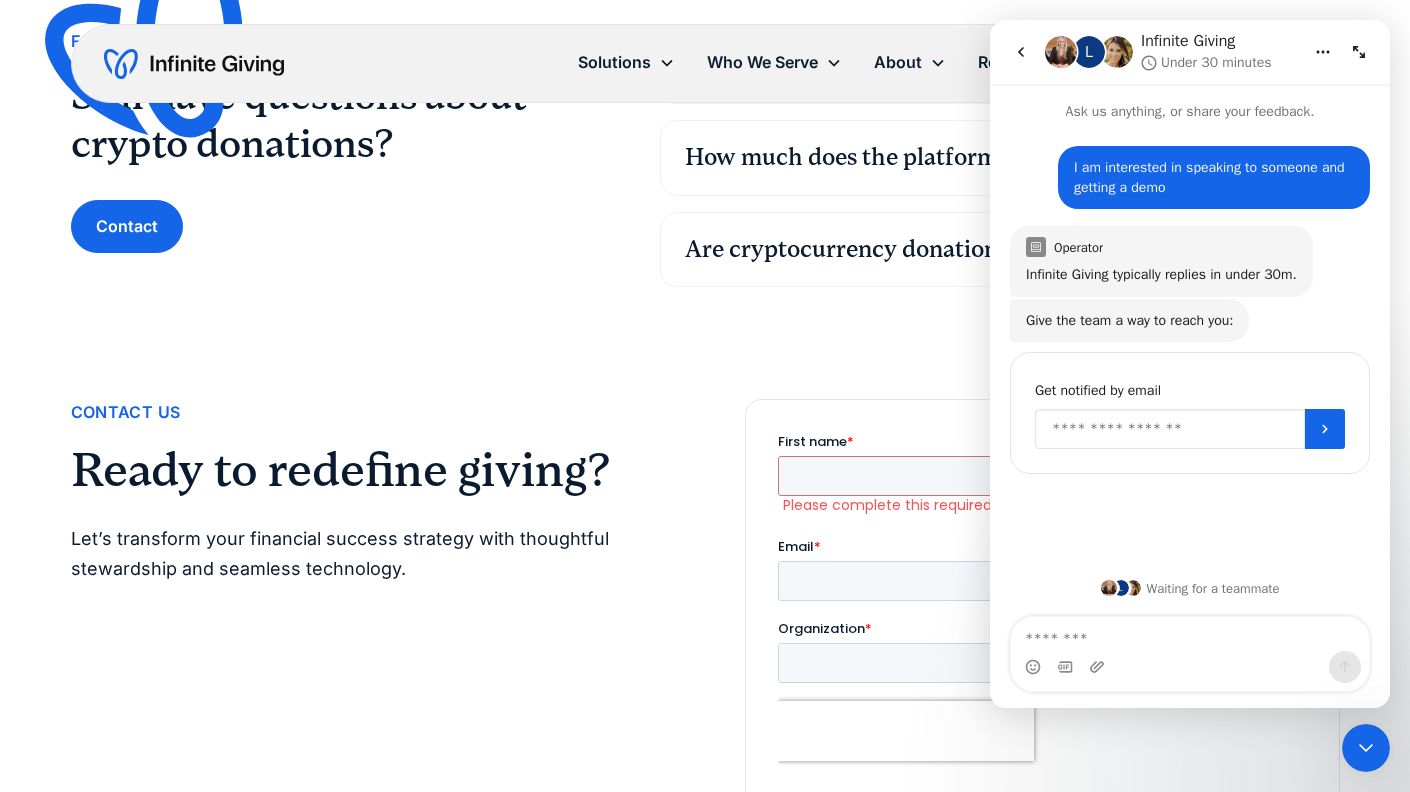click at bounding box center (1170, 429) 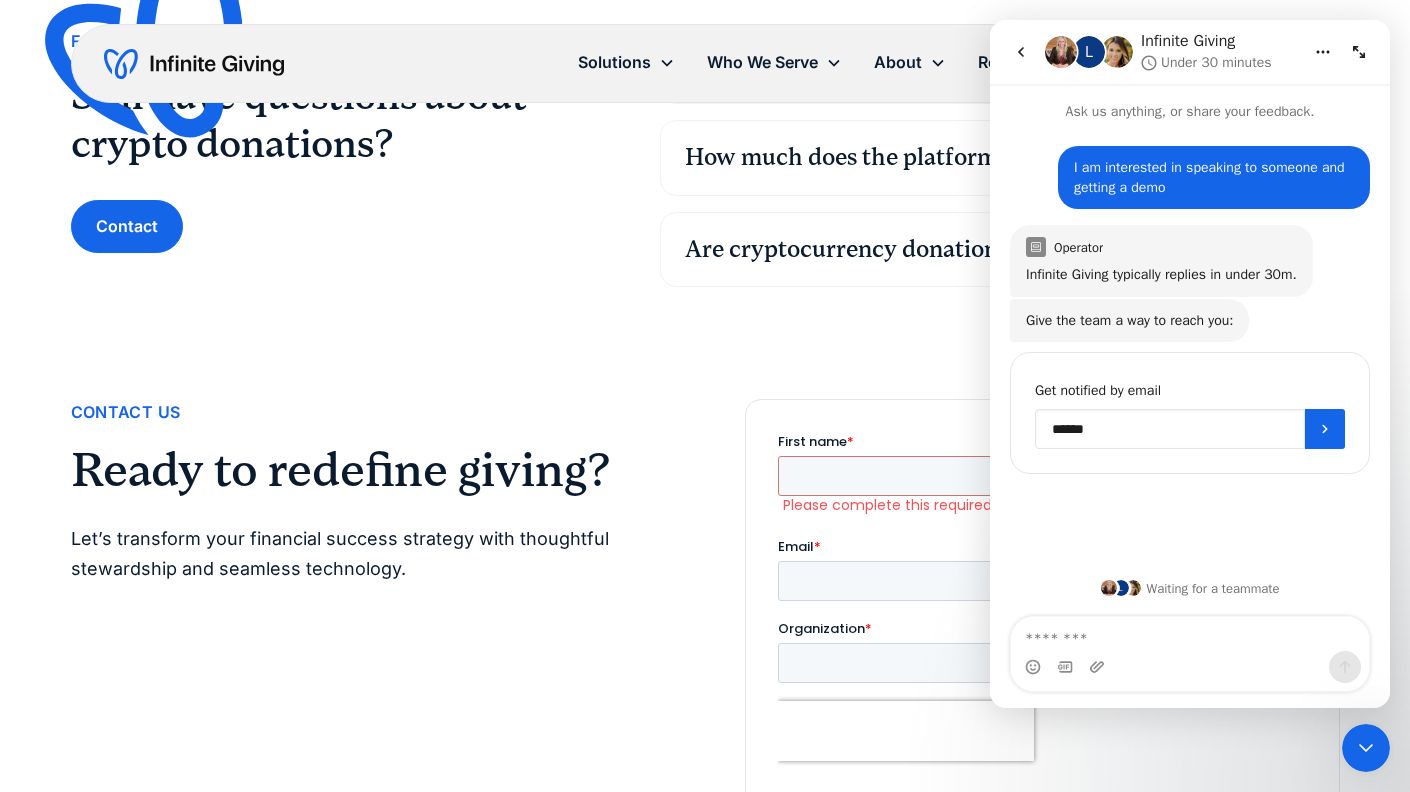 type on "*******" 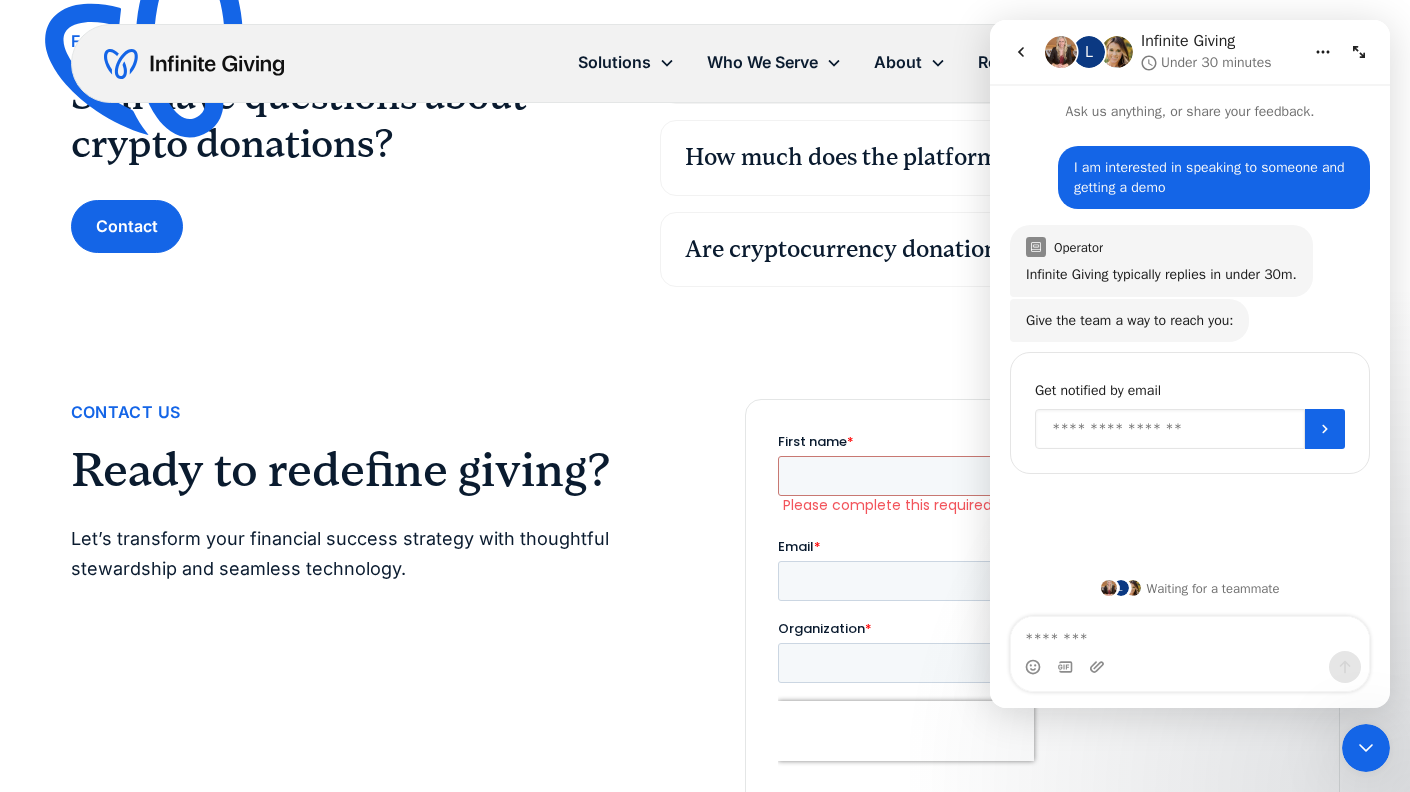 type on "**********" 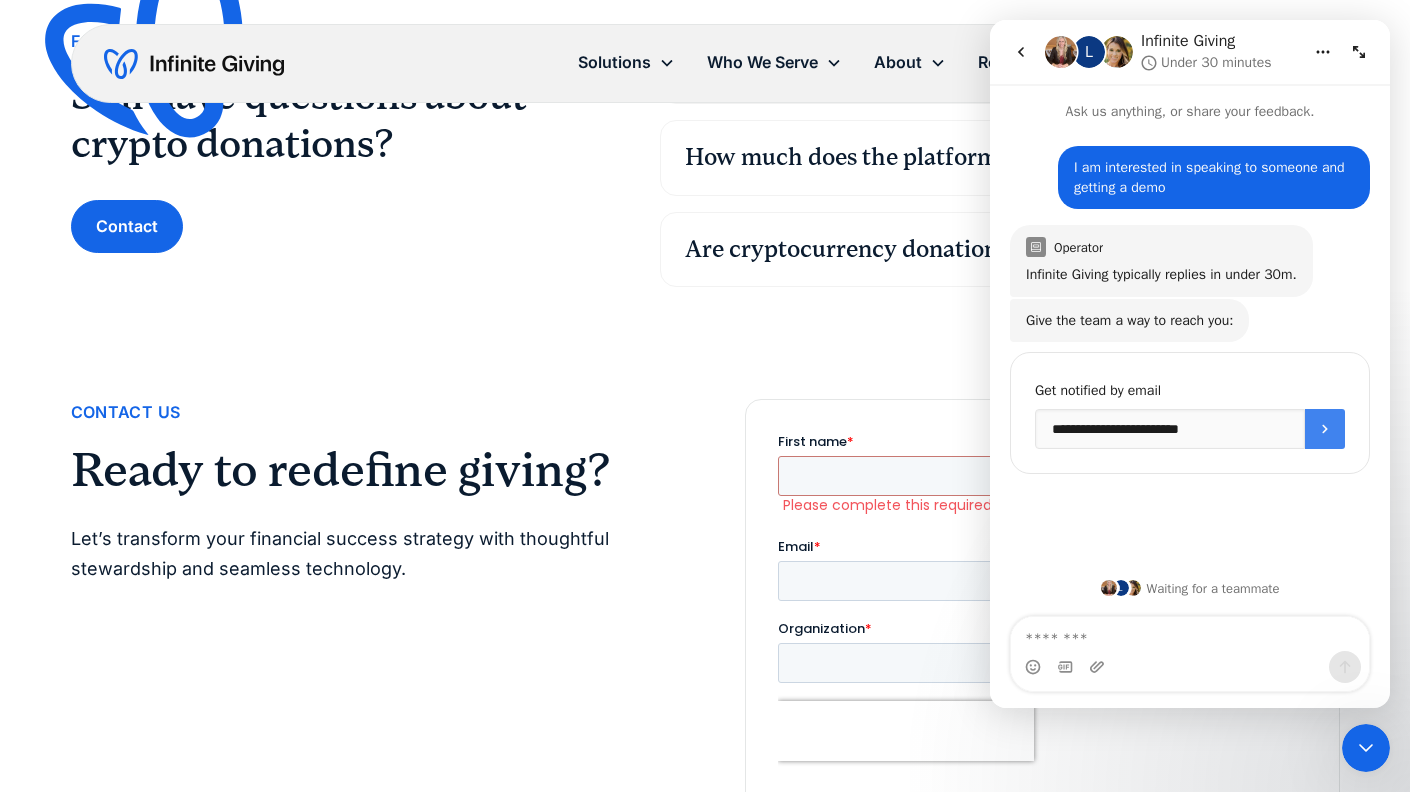 click 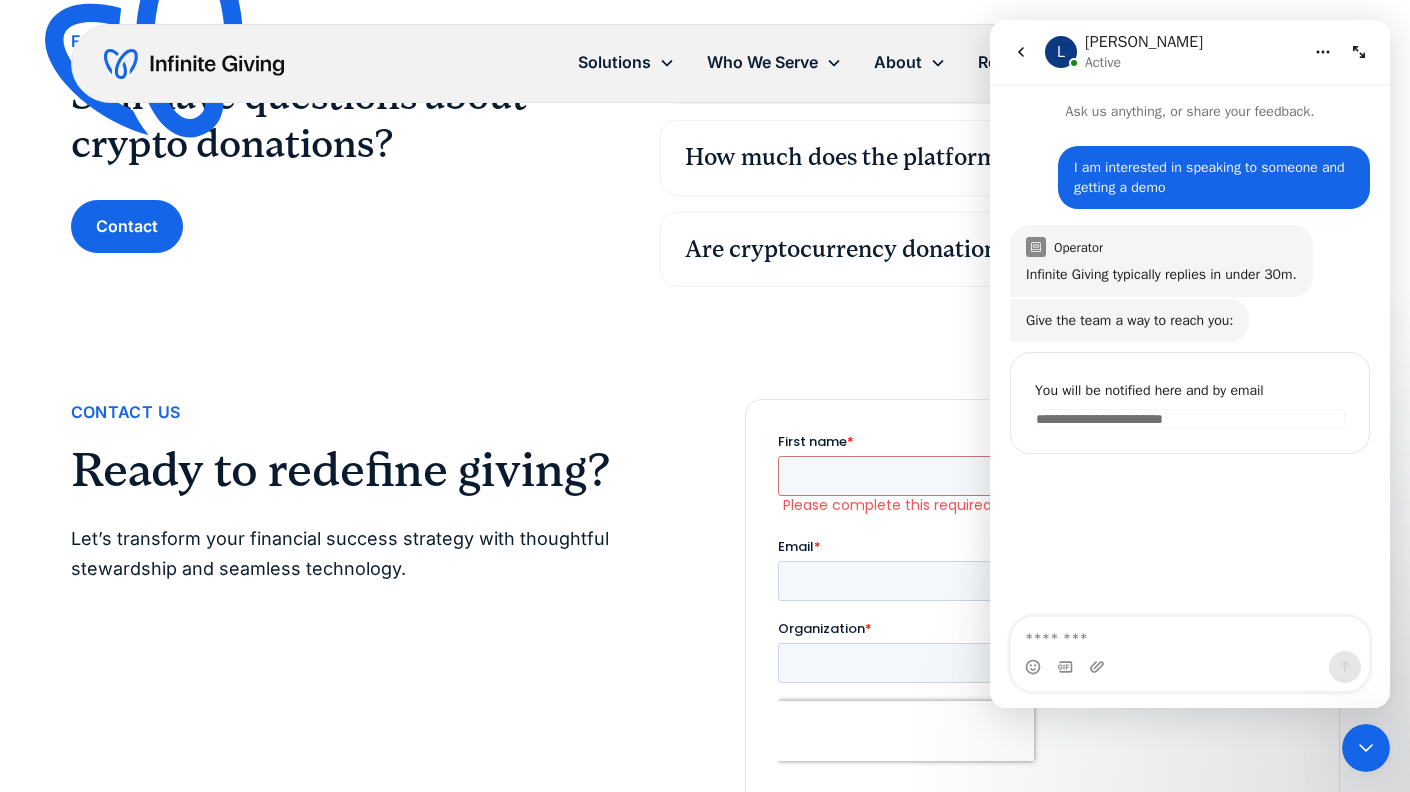 scroll, scrollTop: 58, scrollLeft: 0, axis: vertical 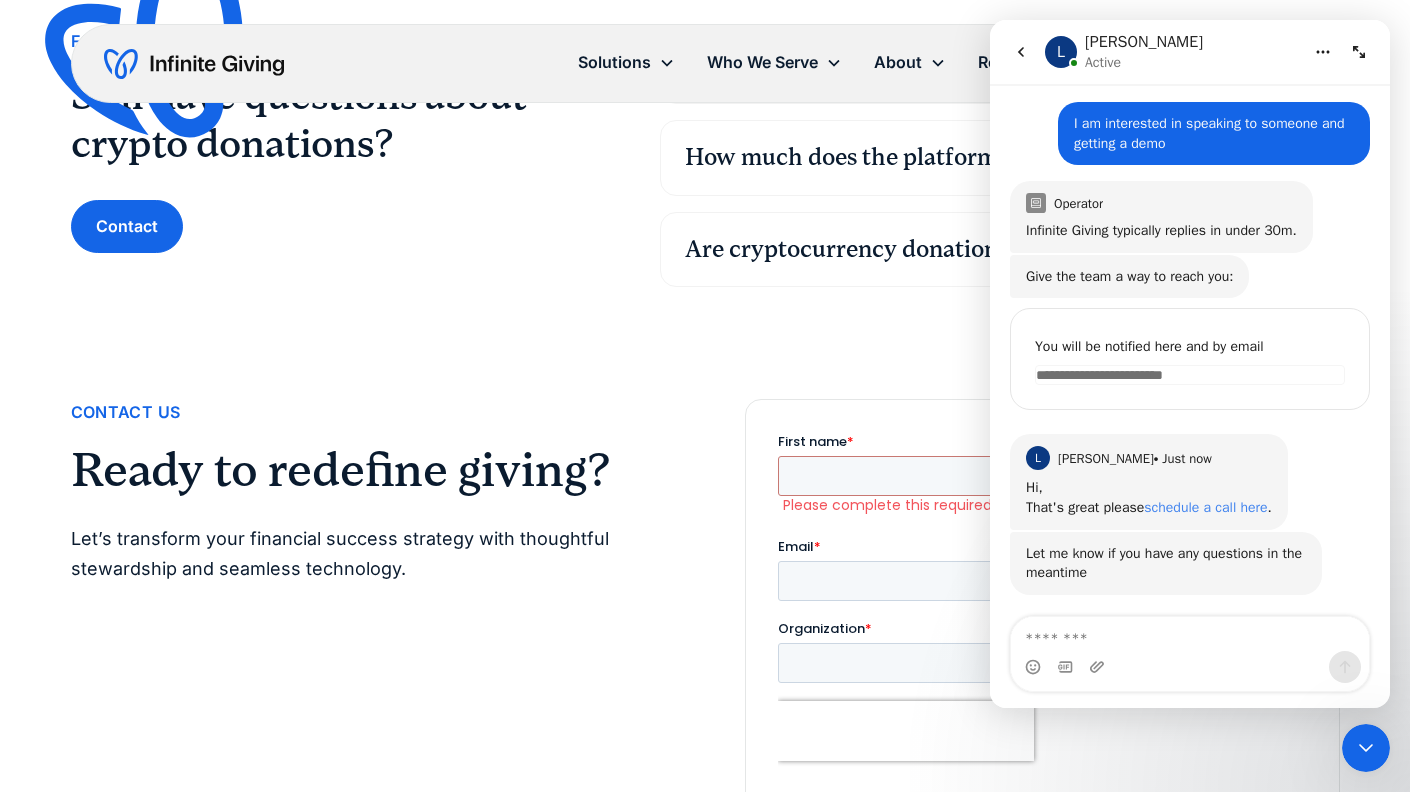 click on "schedule a call here" at bounding box center [1205, 507] 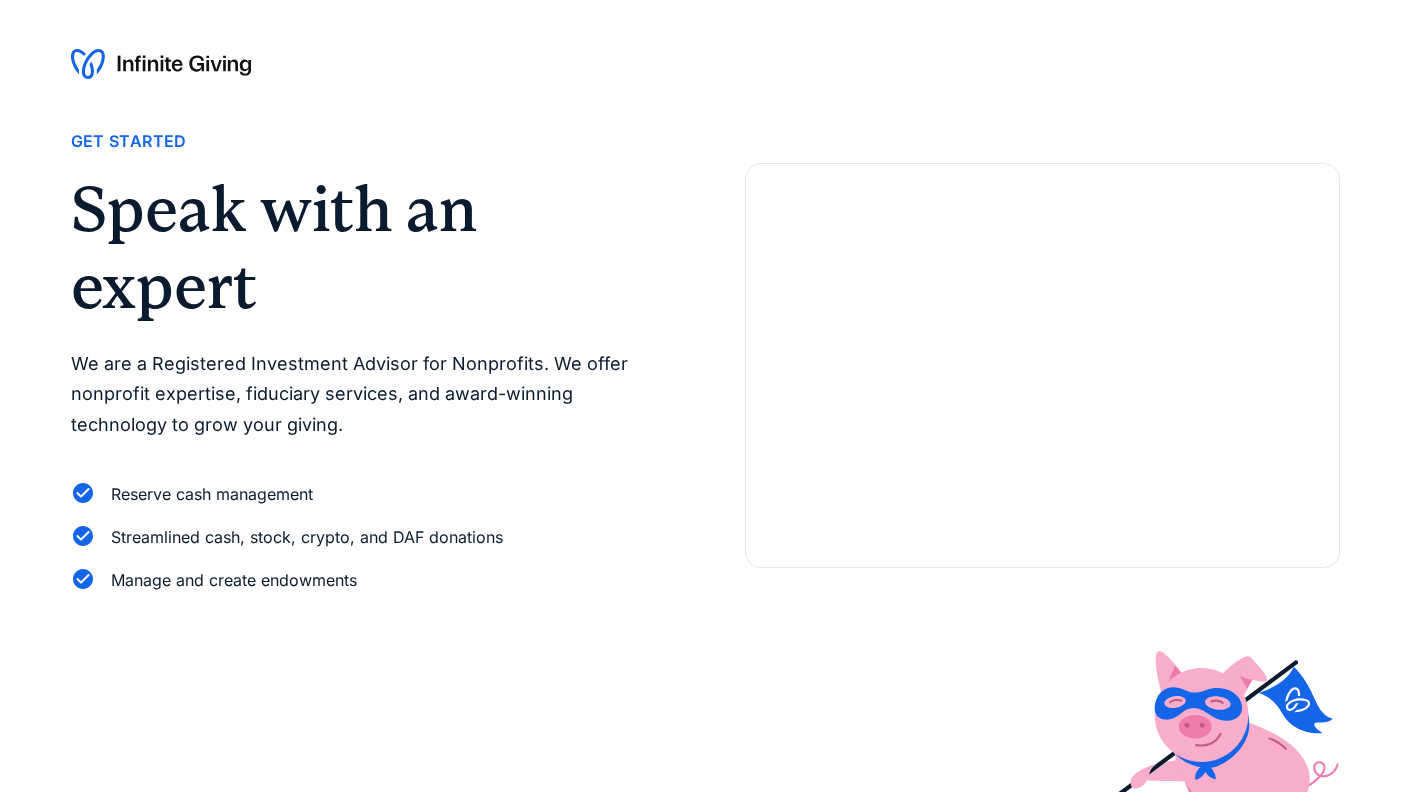 scroll, scrollTop: 0, scrollLeft: 0, axis: both 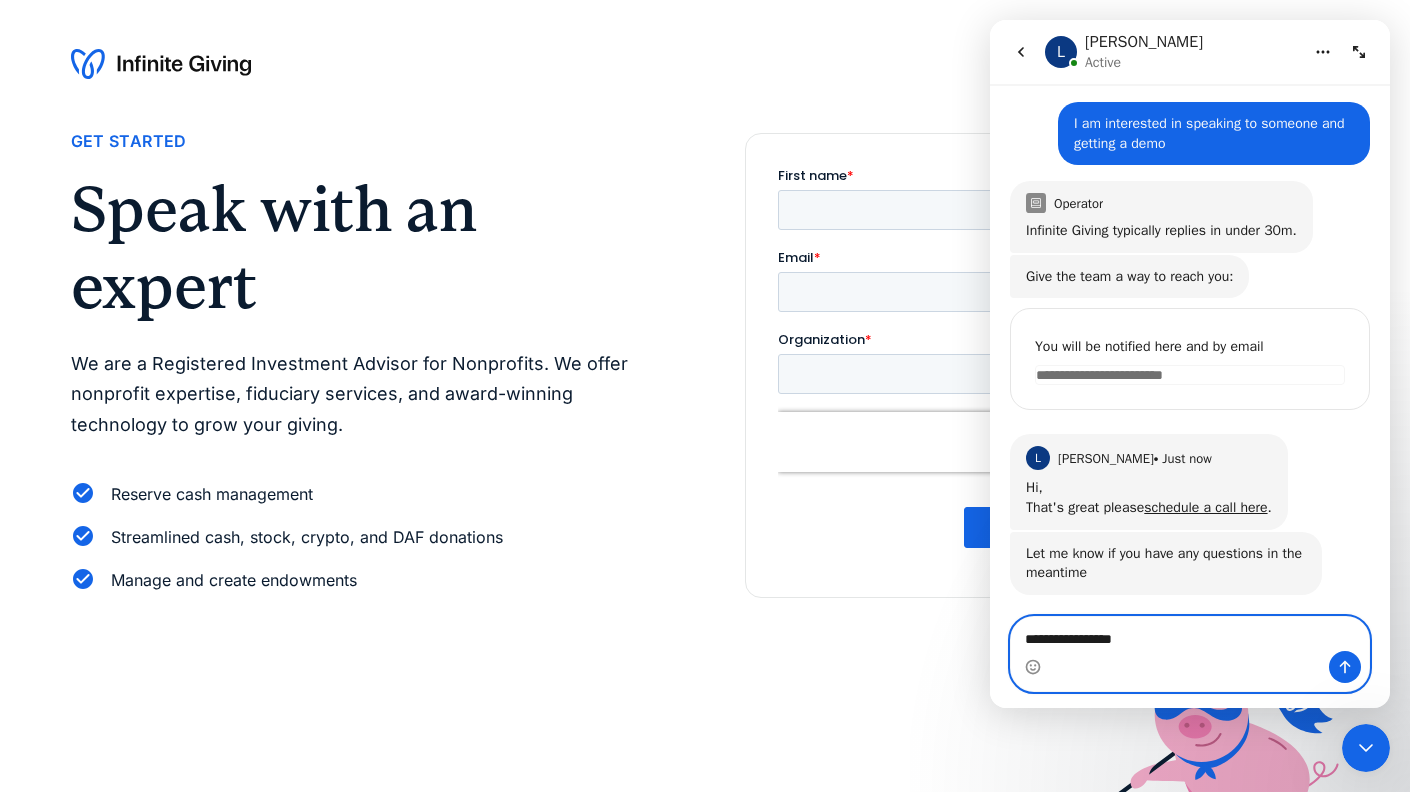 type on "**********" 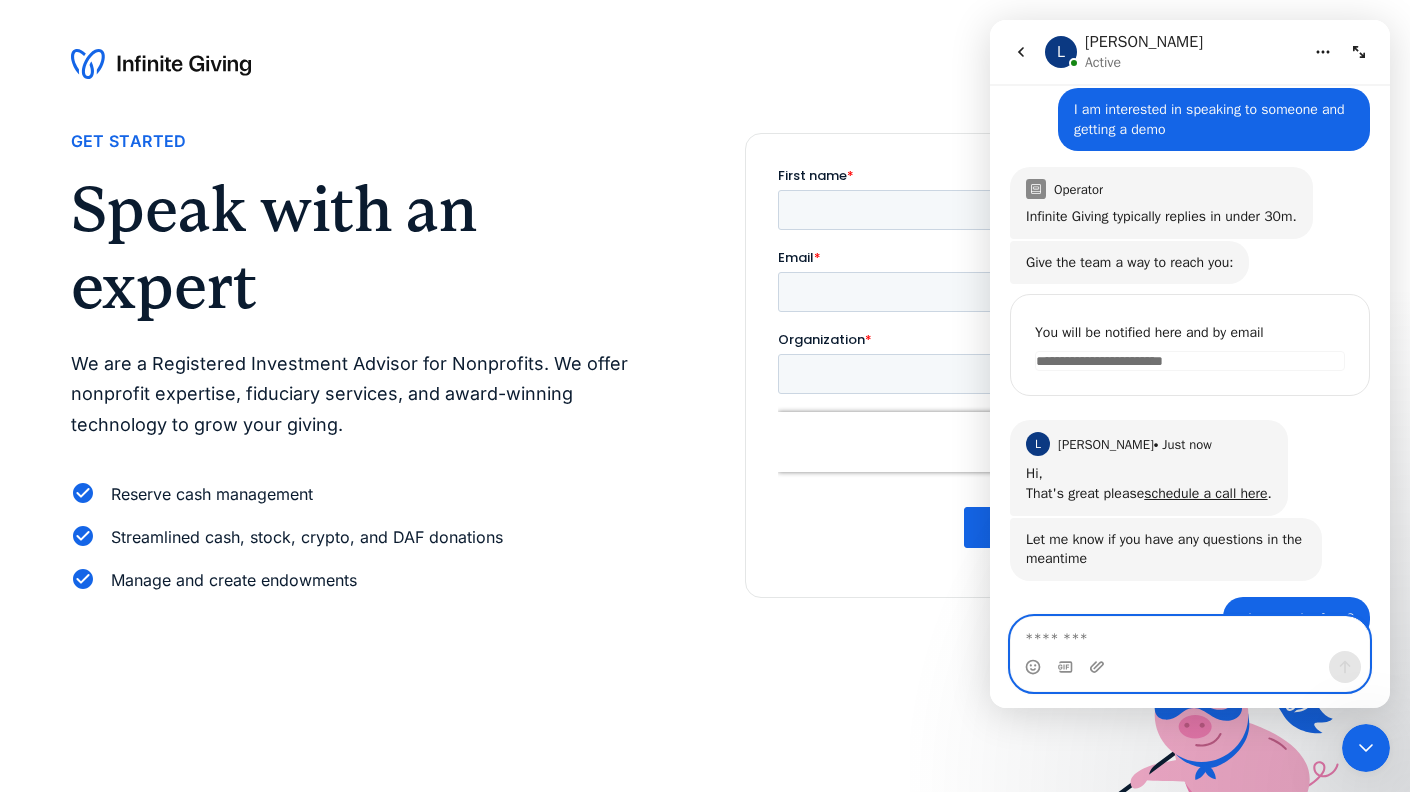 scroll, scrollTop: 117, scrollLeft: 0, axis: vertical 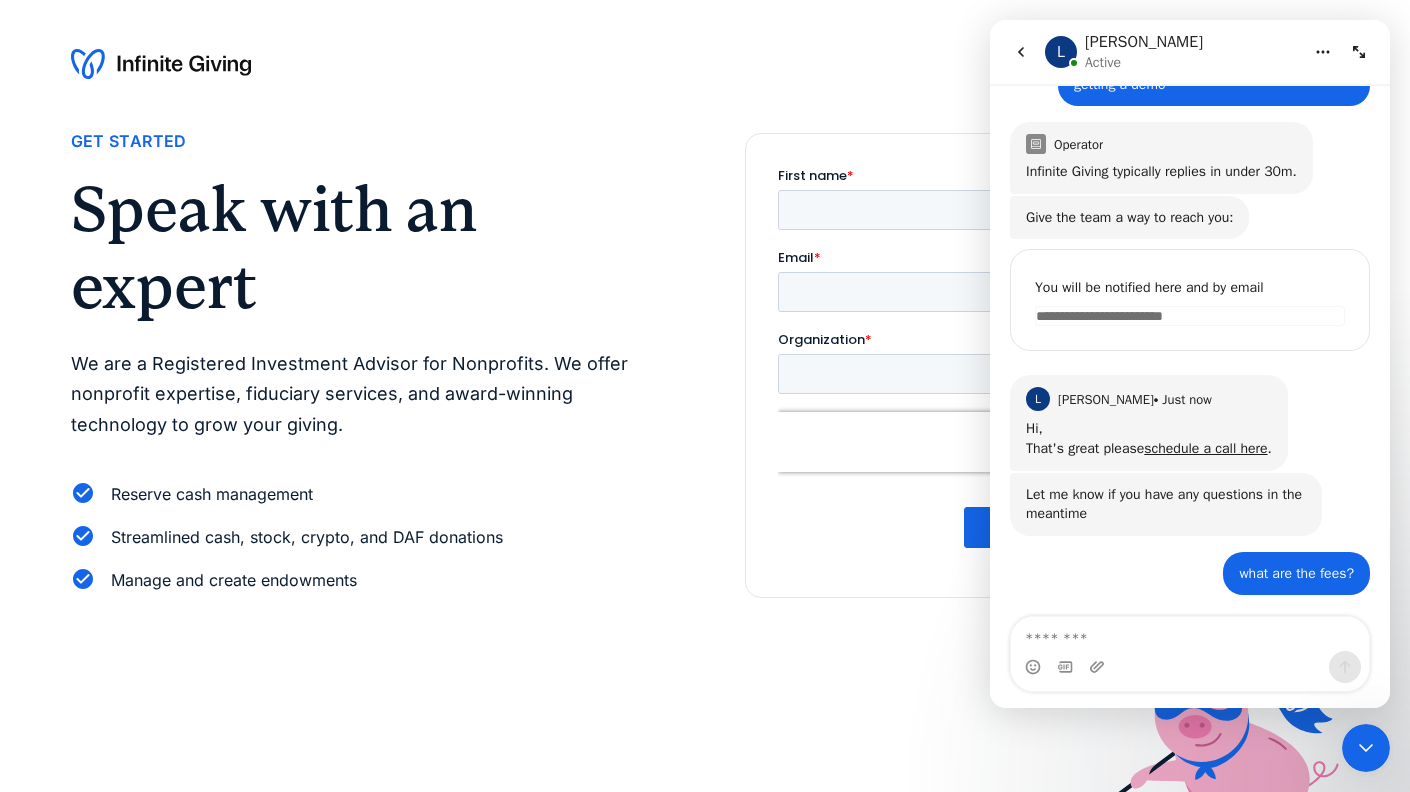 click on "**********" at bounding box center (1042, 526) 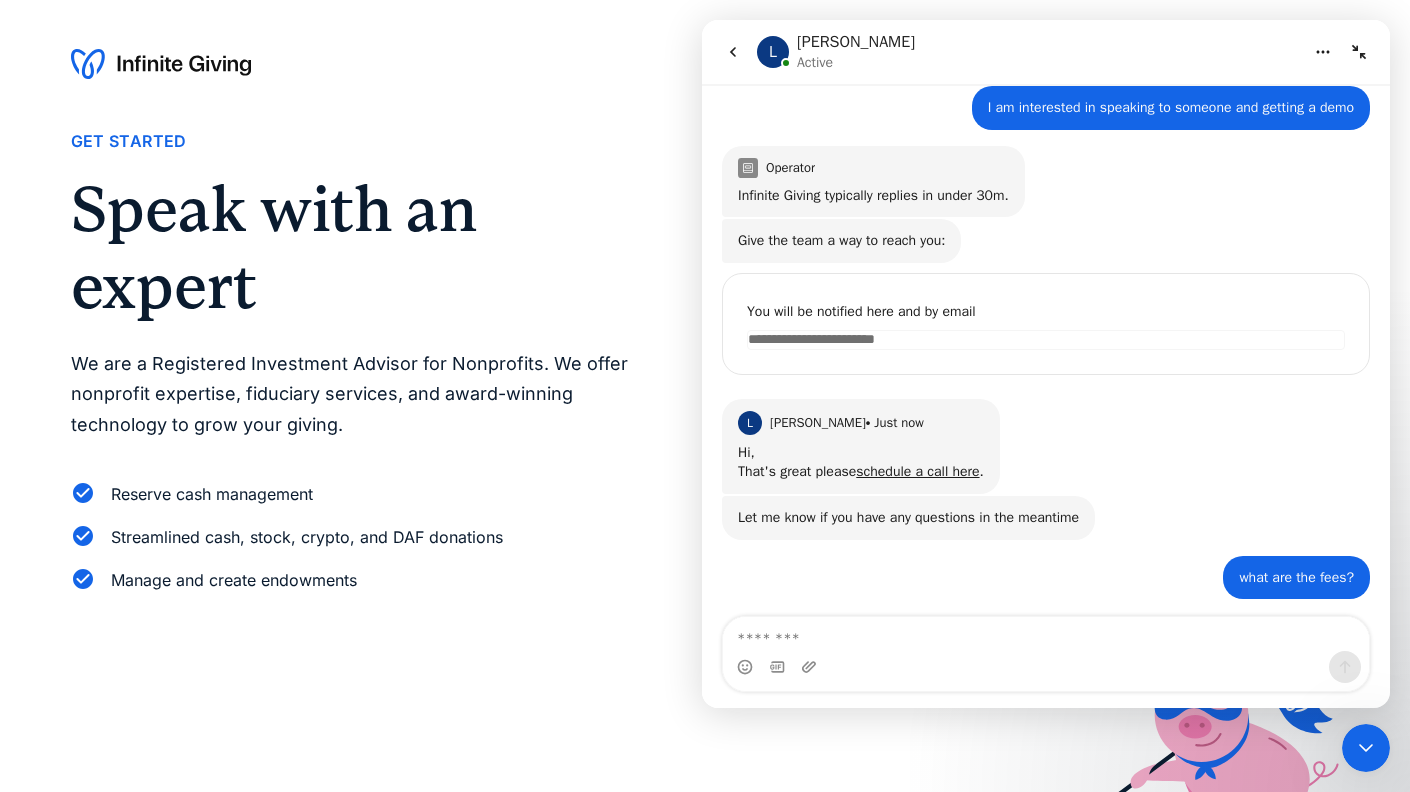 click 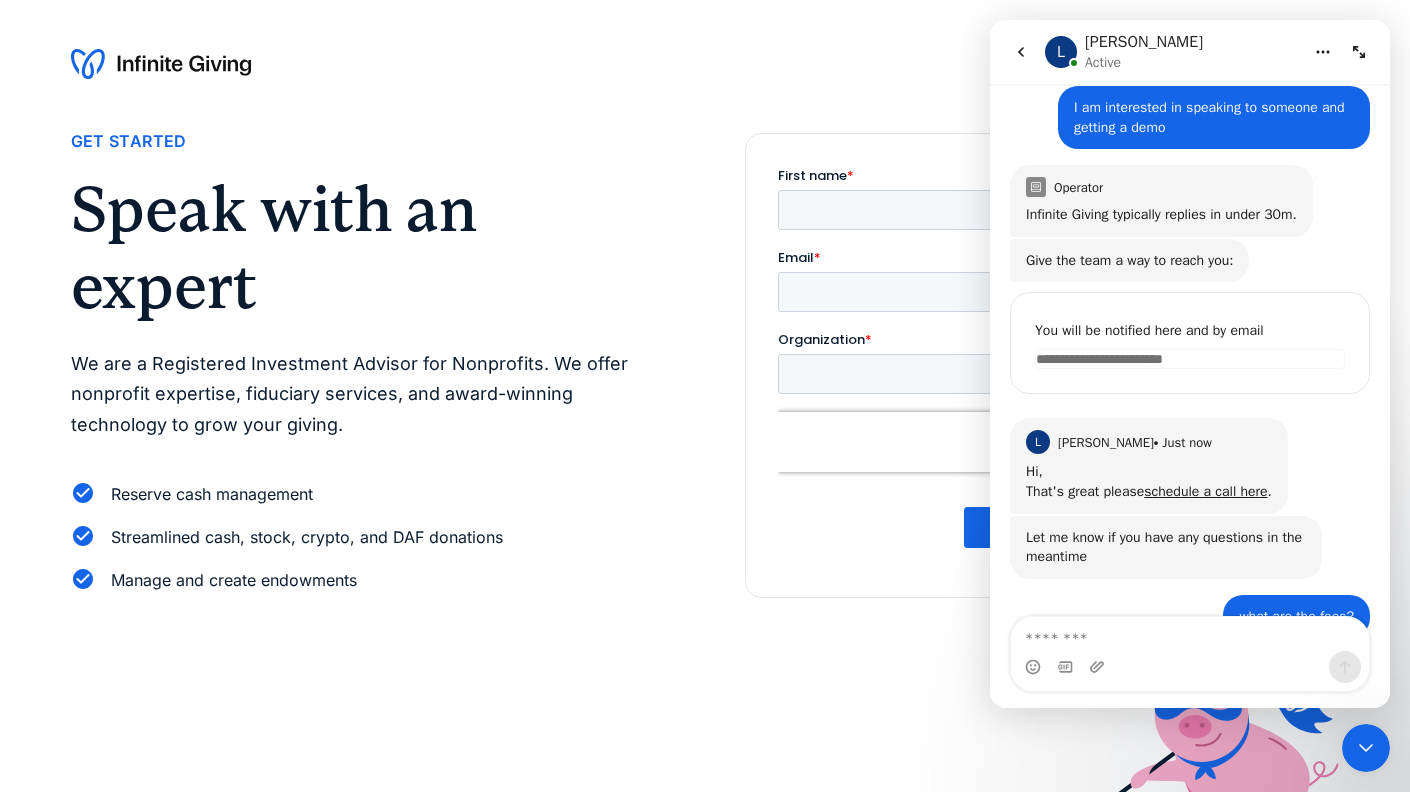 scroll, scrollTop: 117, scrollLeft: 0, axis: vertical 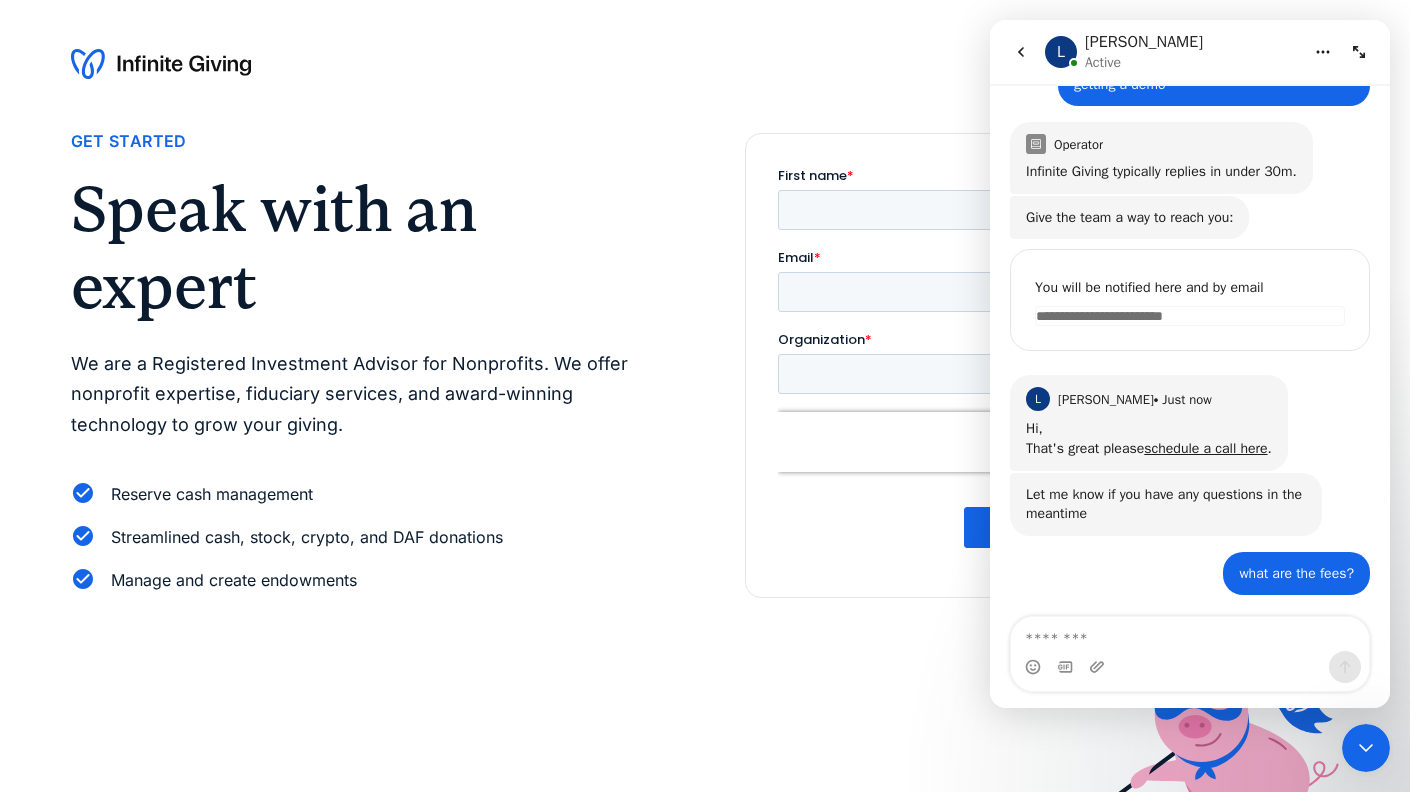 click at bounding box center (705, 64) 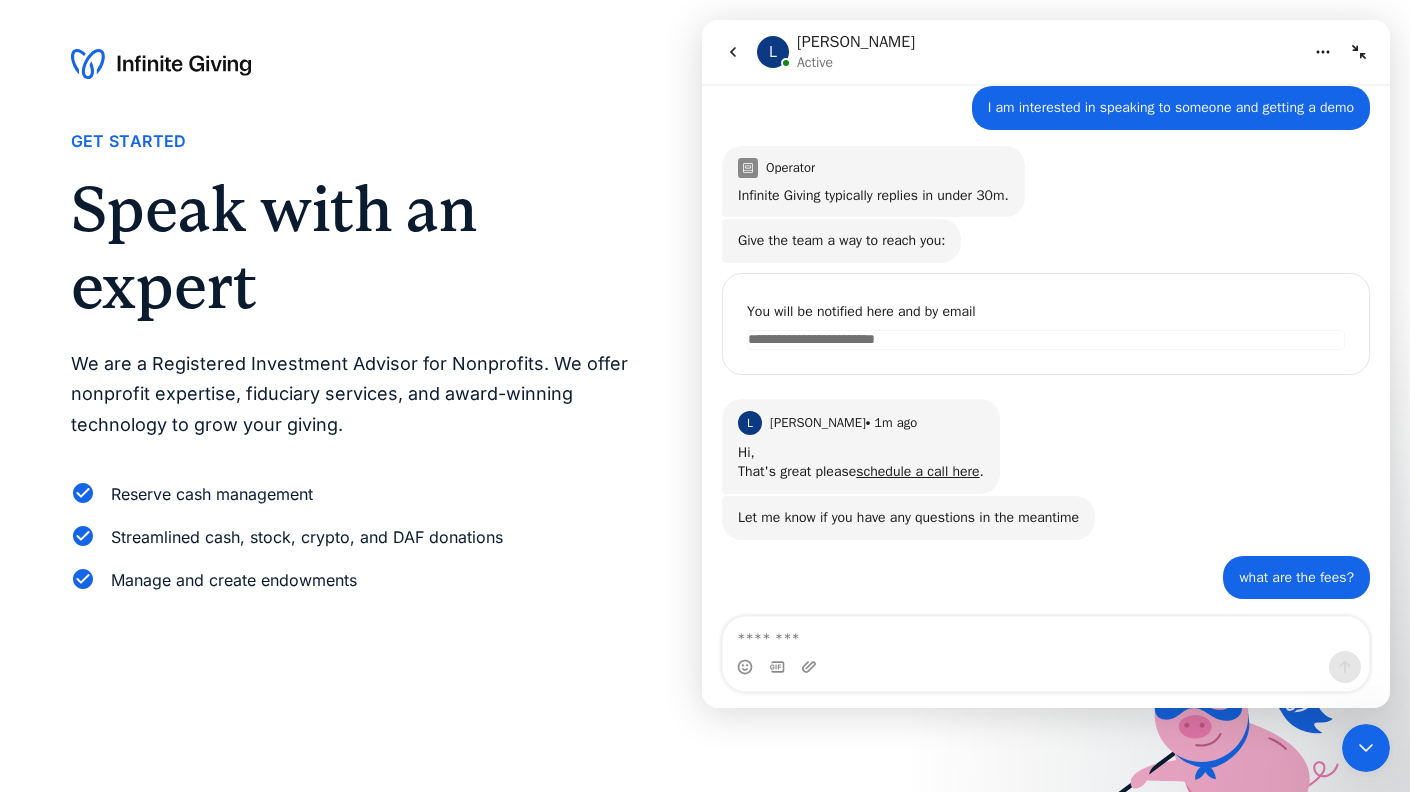 click 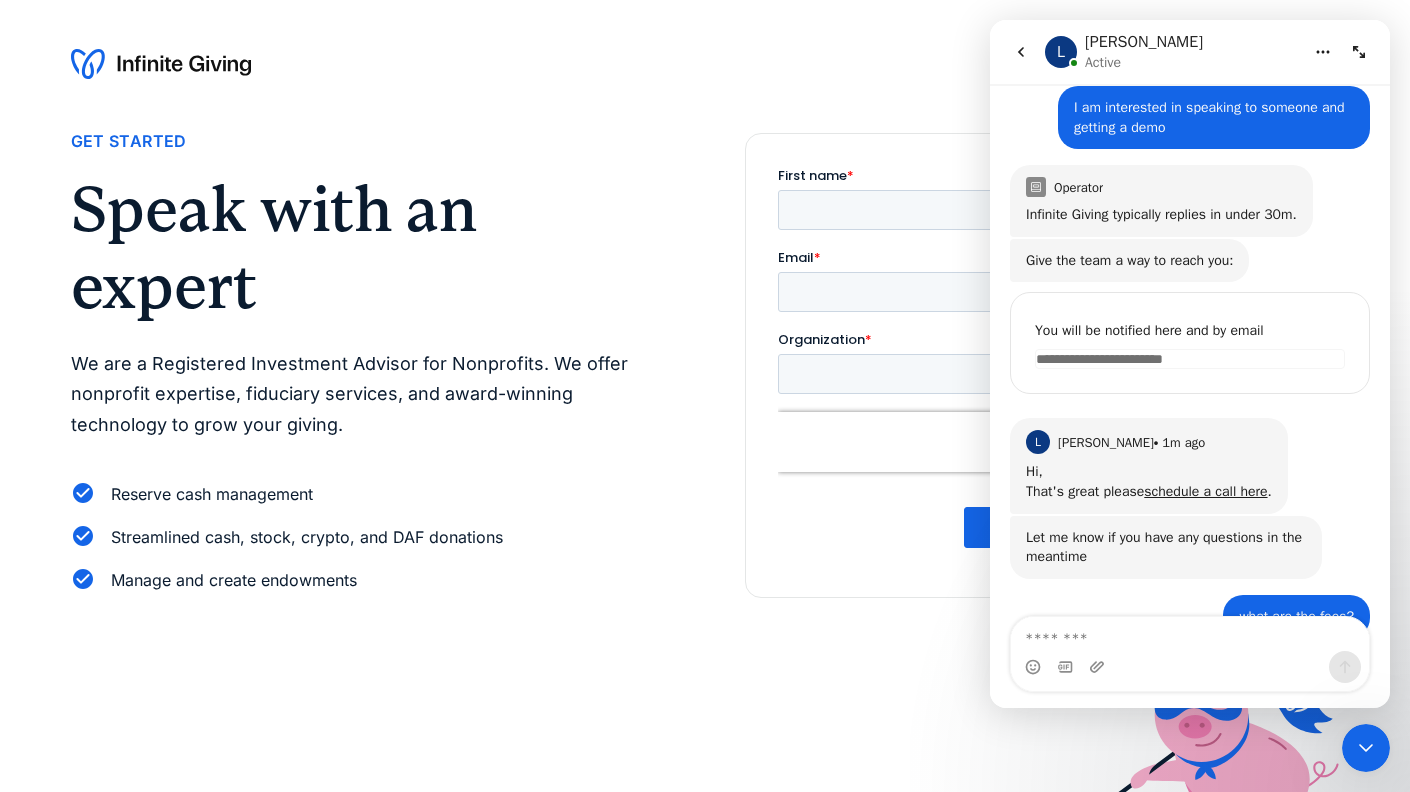 scroll, scrollTop: 117, scrollLeft: 0, axis: vertical 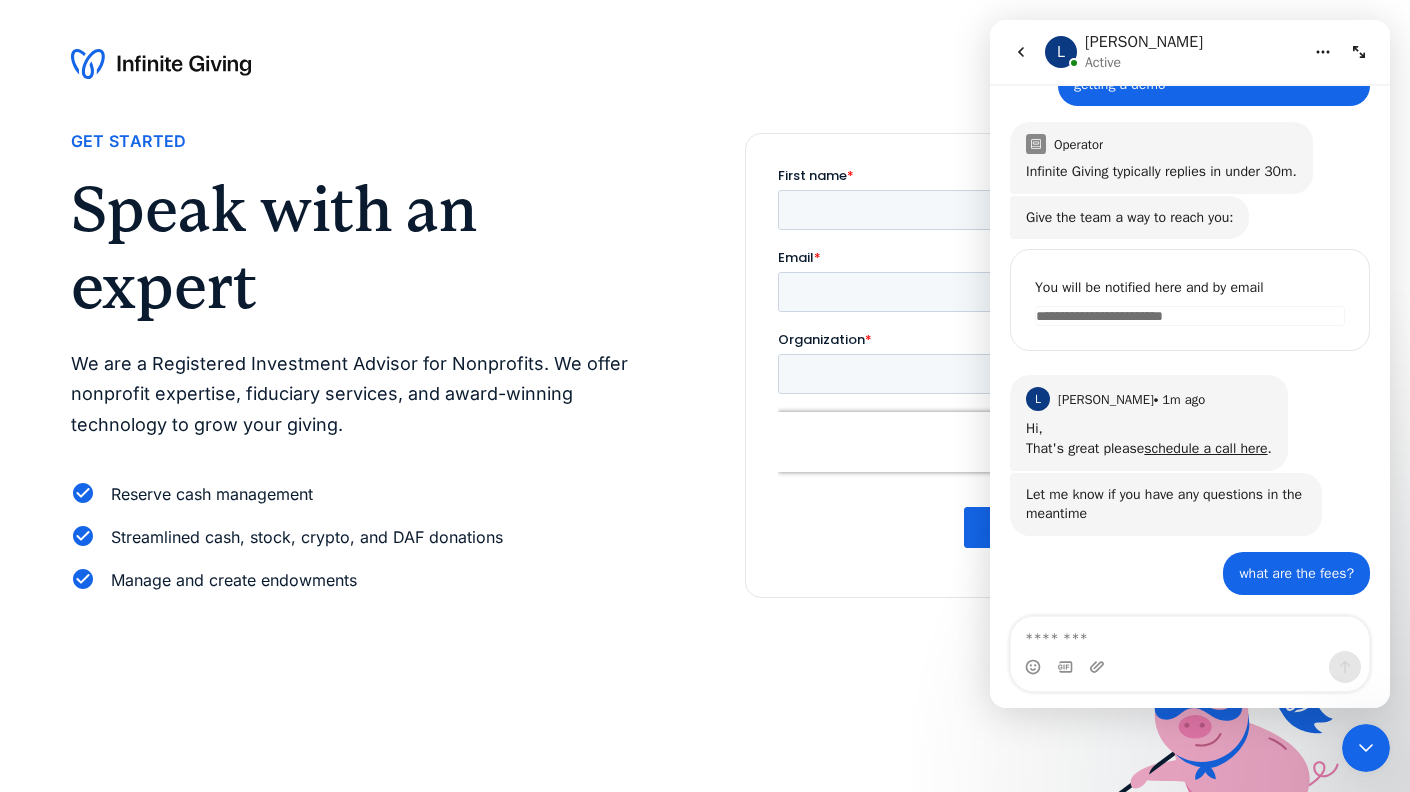 click 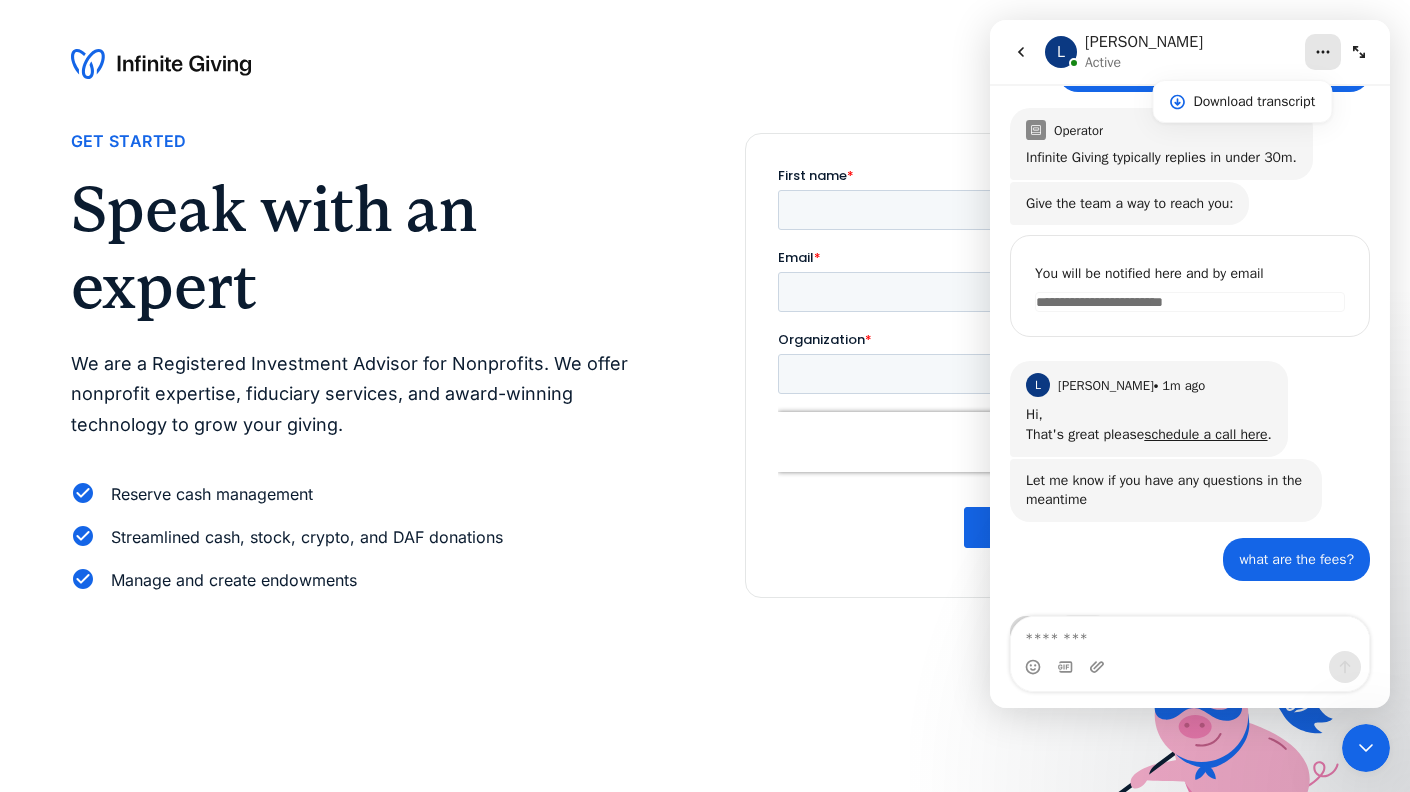 scroll, scrollTop: 194, scrollLeft: 0, axis: vertical 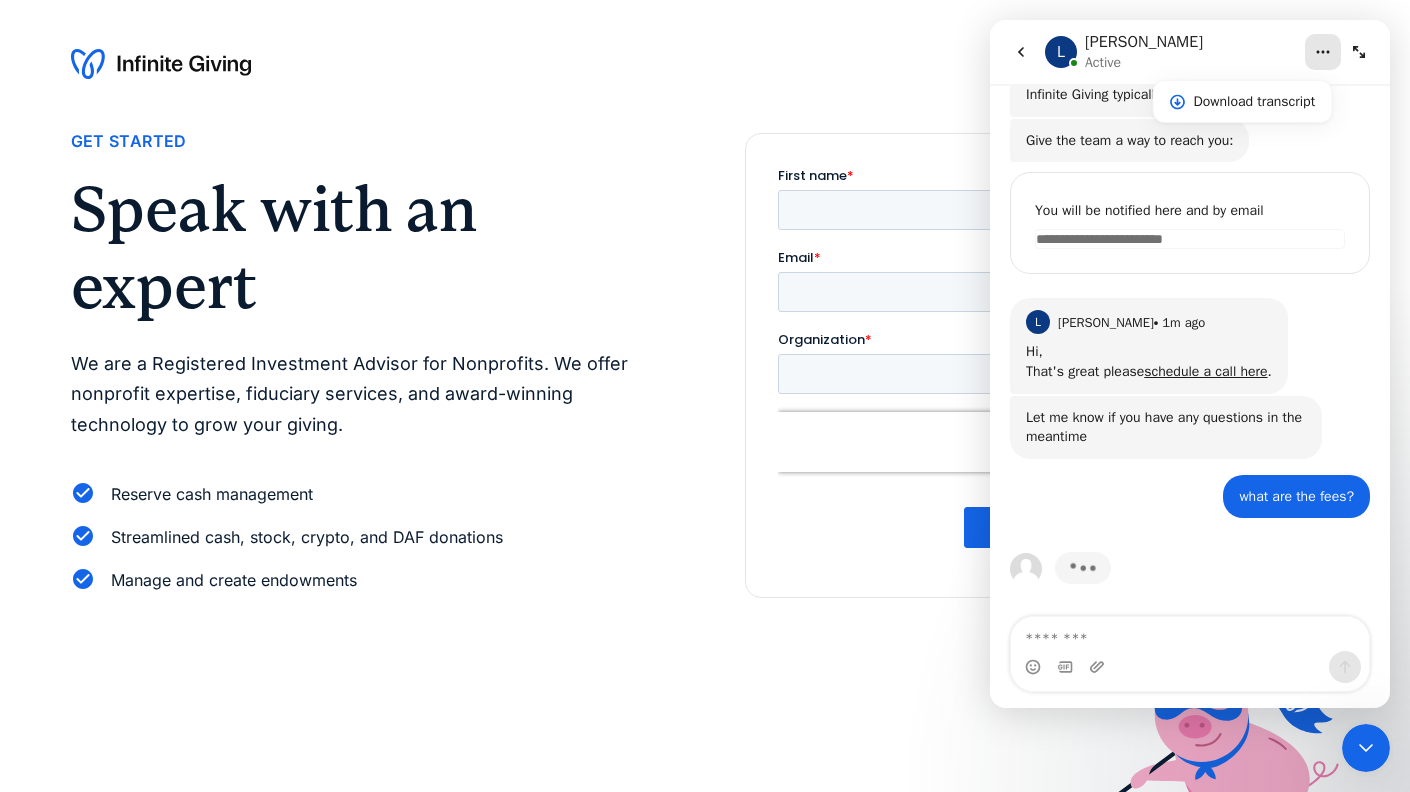 click on "L Leah Active" at bounding box center [1174, 52] 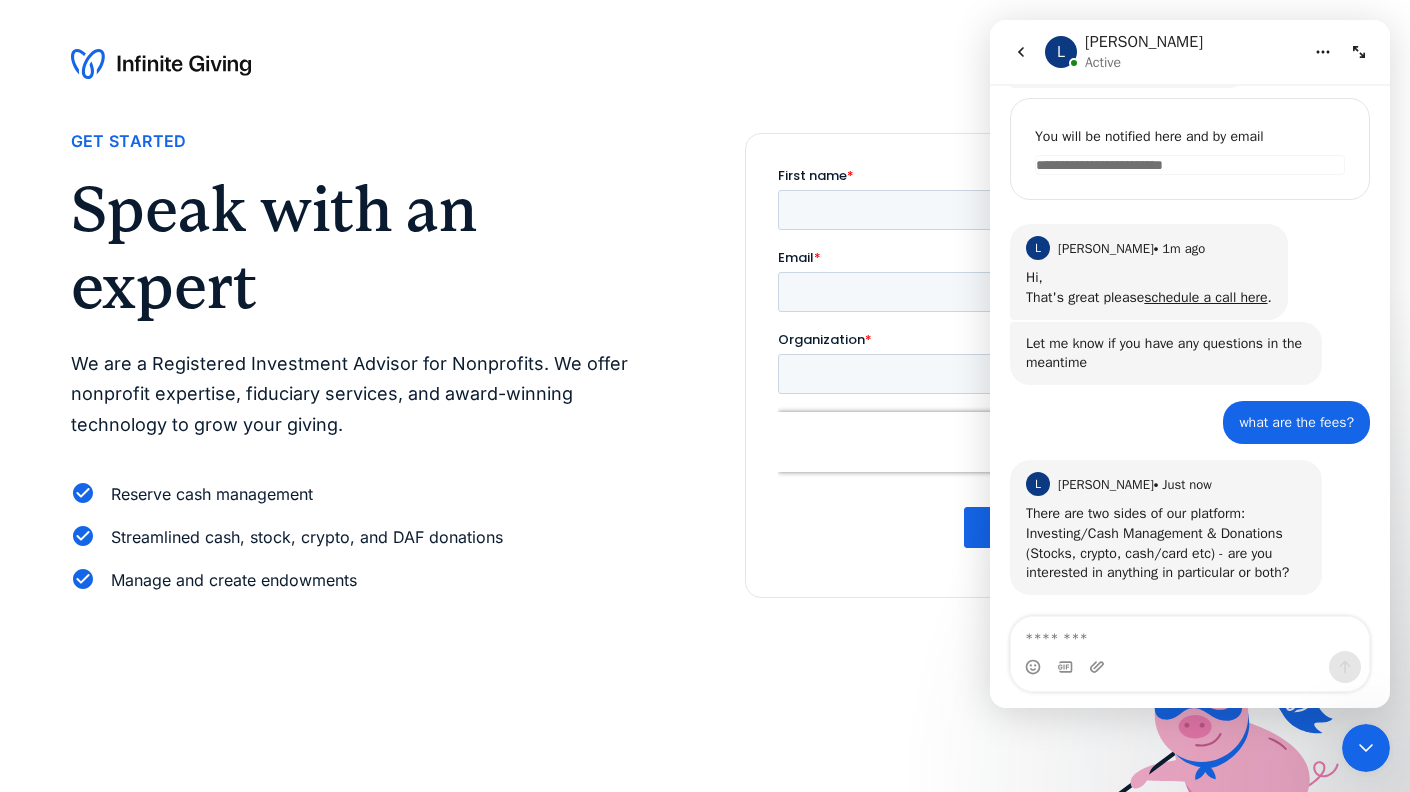 scroll, scrollTop: 265, scrollLeft: 0, axis: vertical 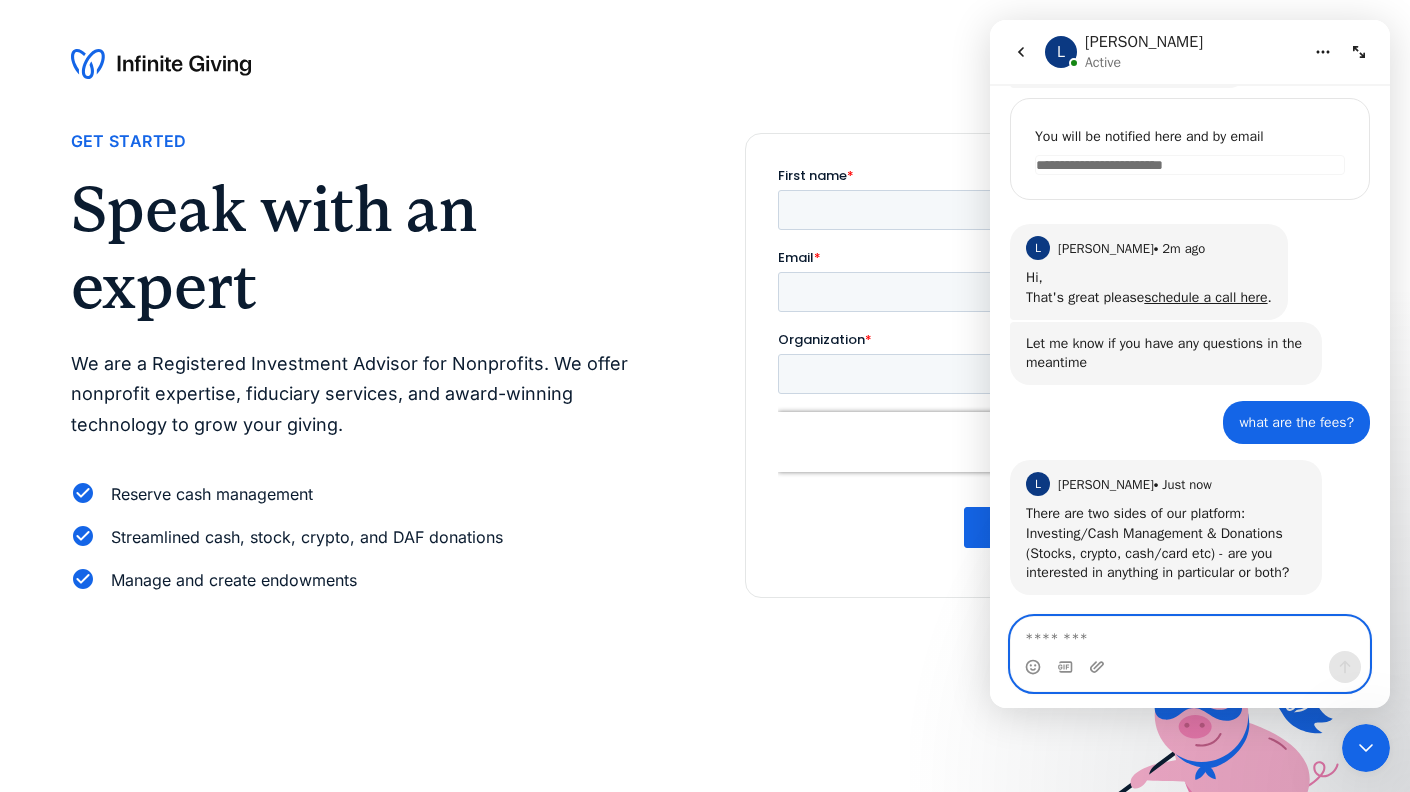 click at bounding box center [1190, 634] 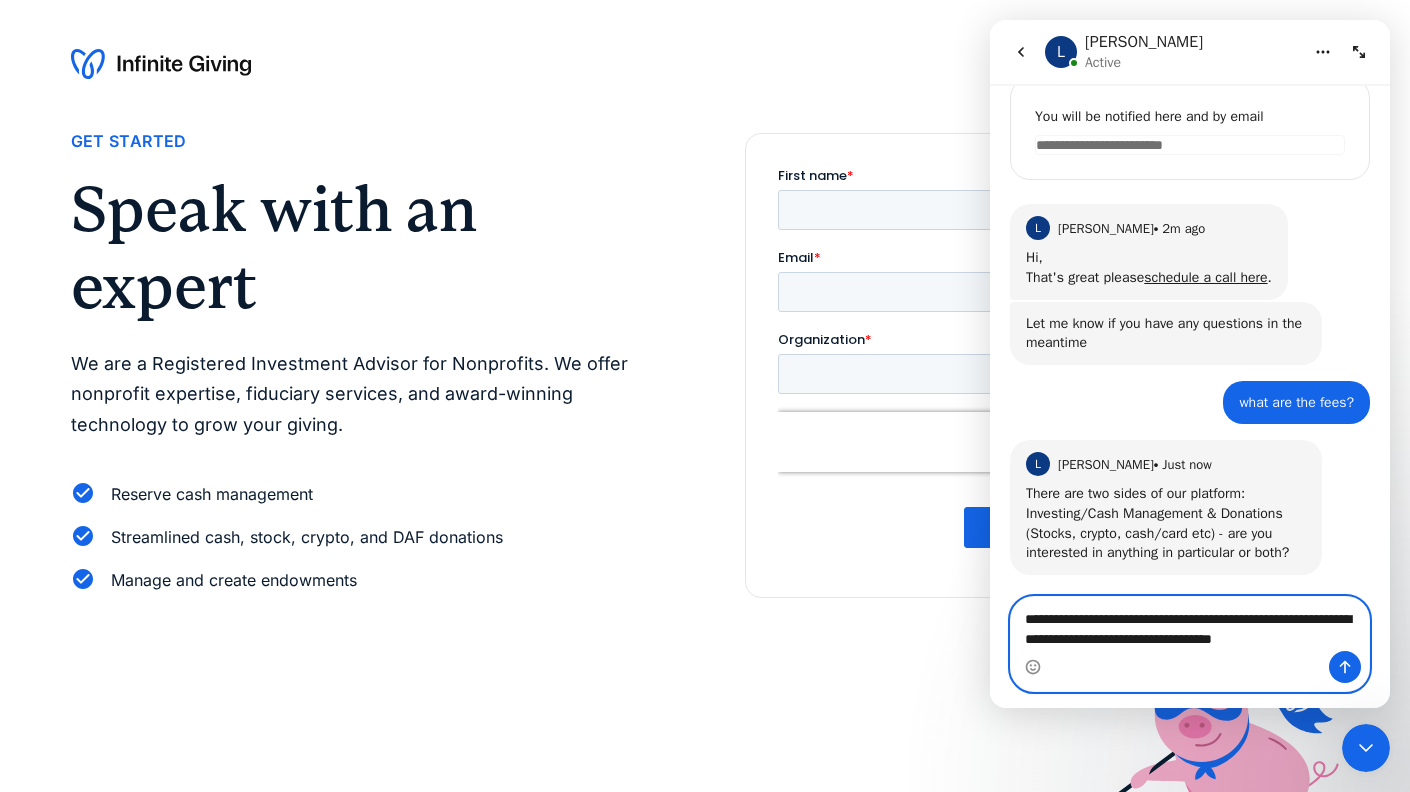 scroll, scrollTop: 305, scrollLeft: 0, axis: vertical 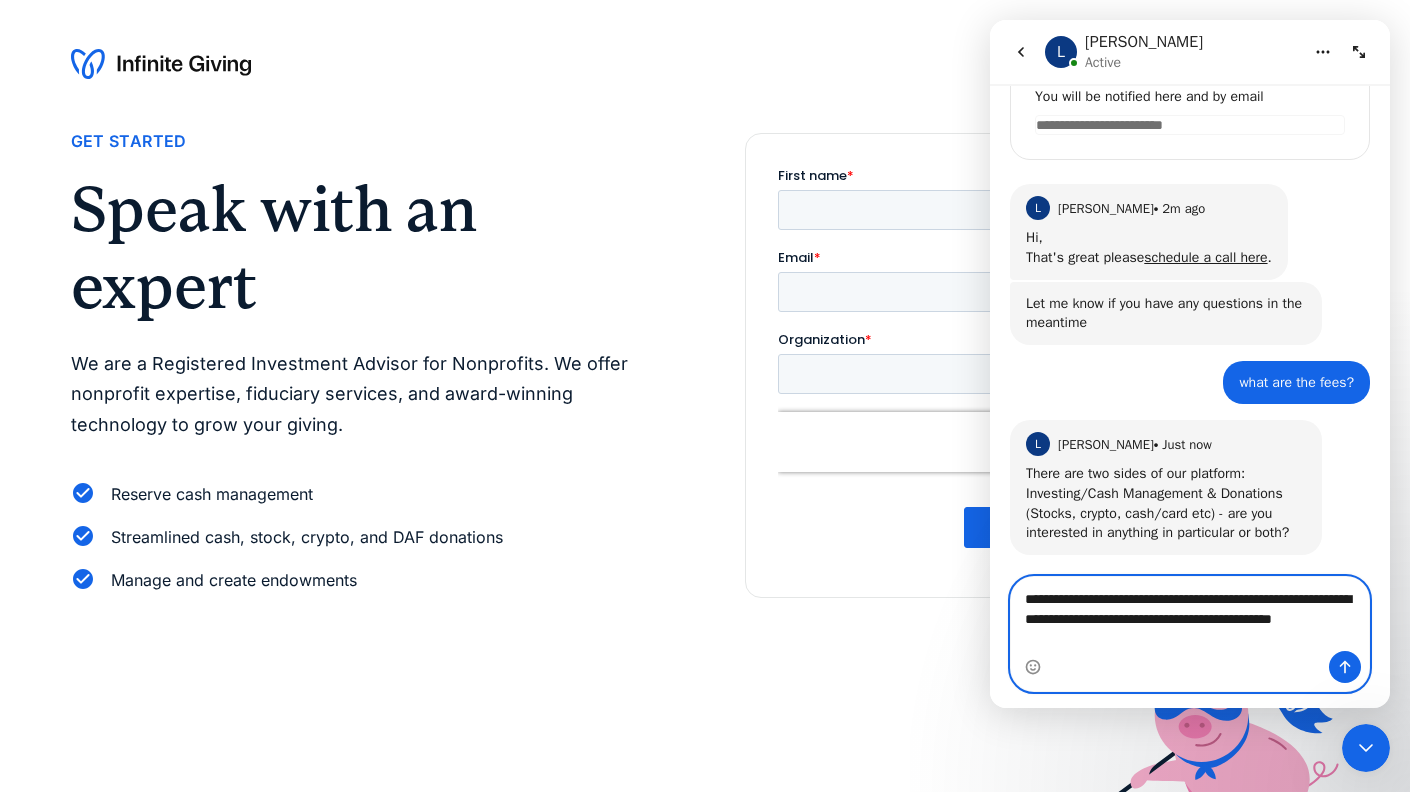type on "**********" 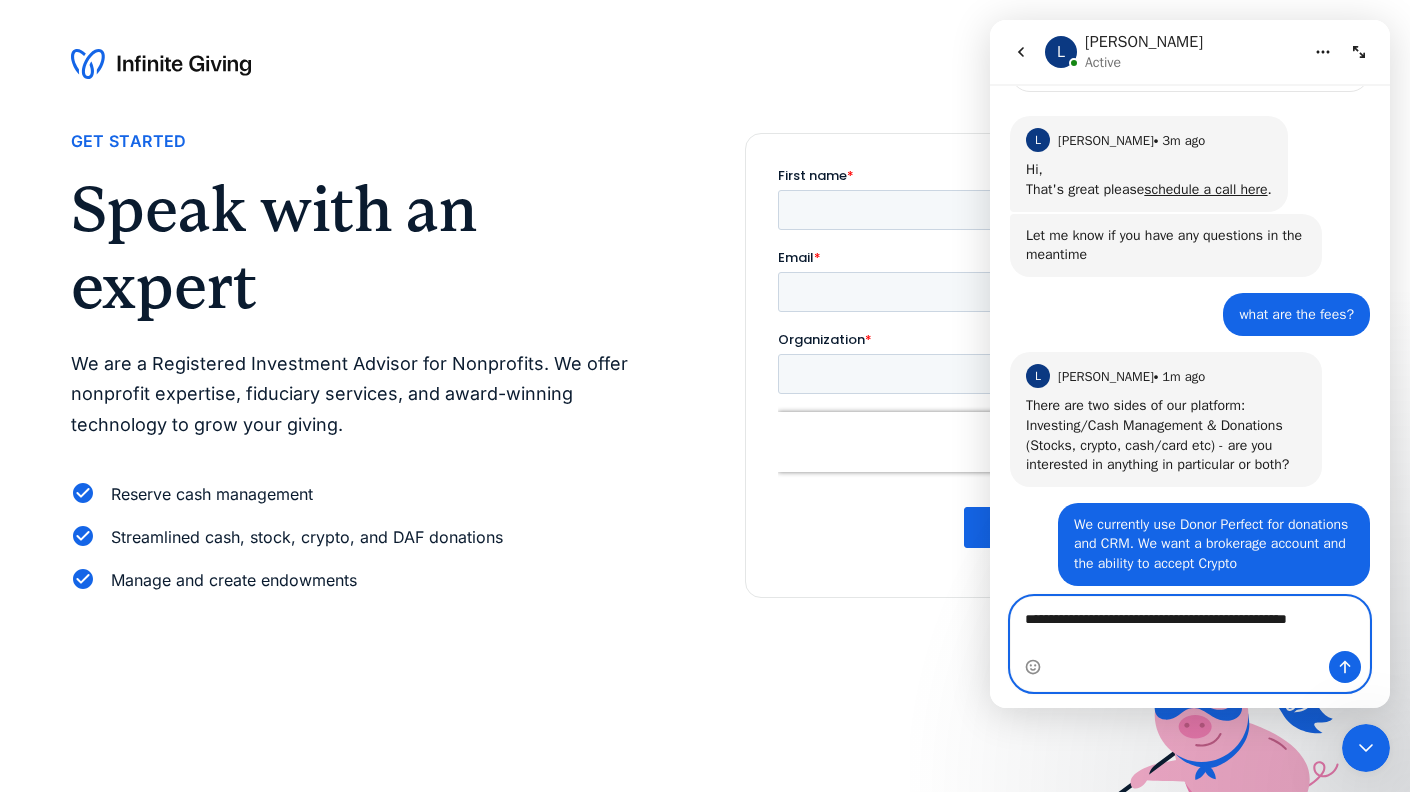 scroll, scrollTop: 459, scrollLeft: 0, axis: vertical 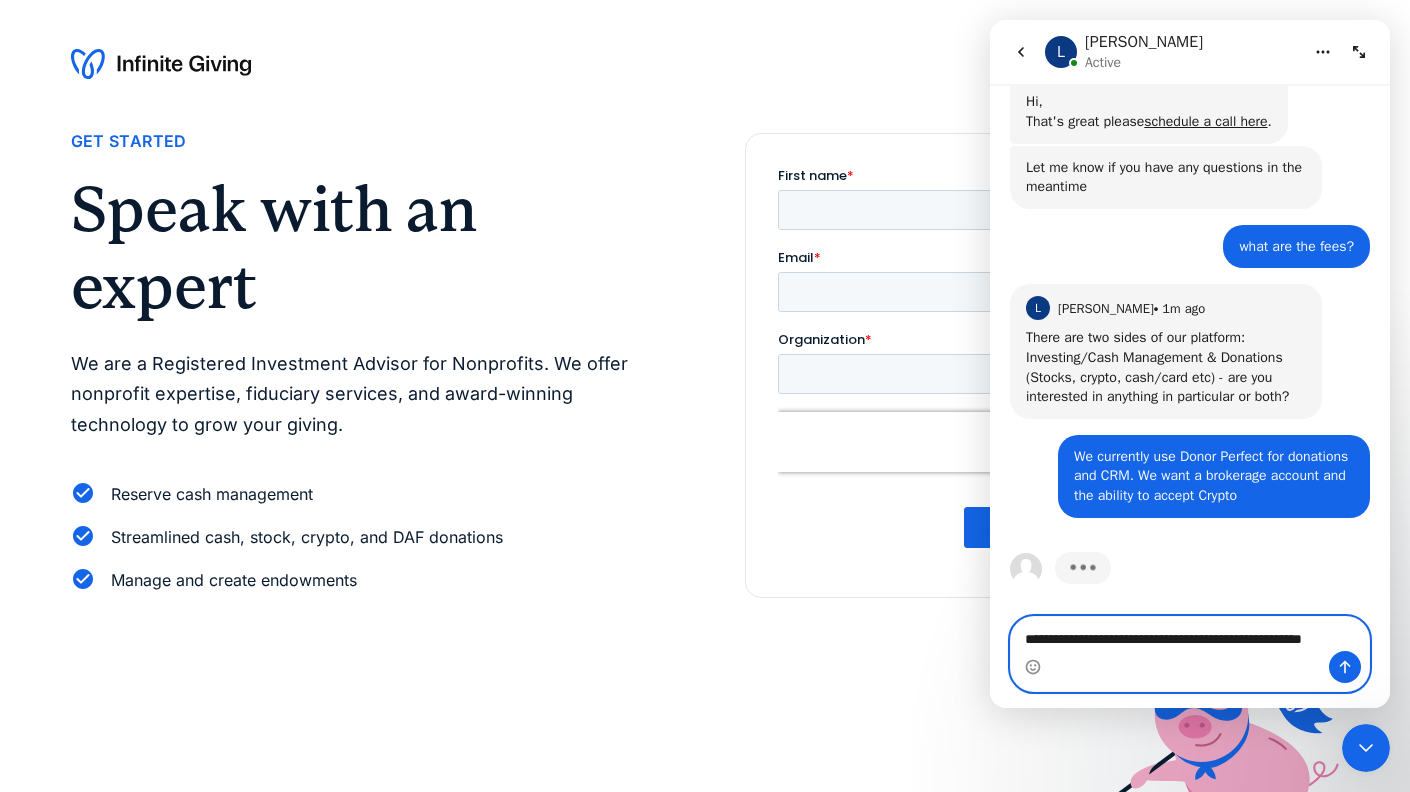 type on "**********" 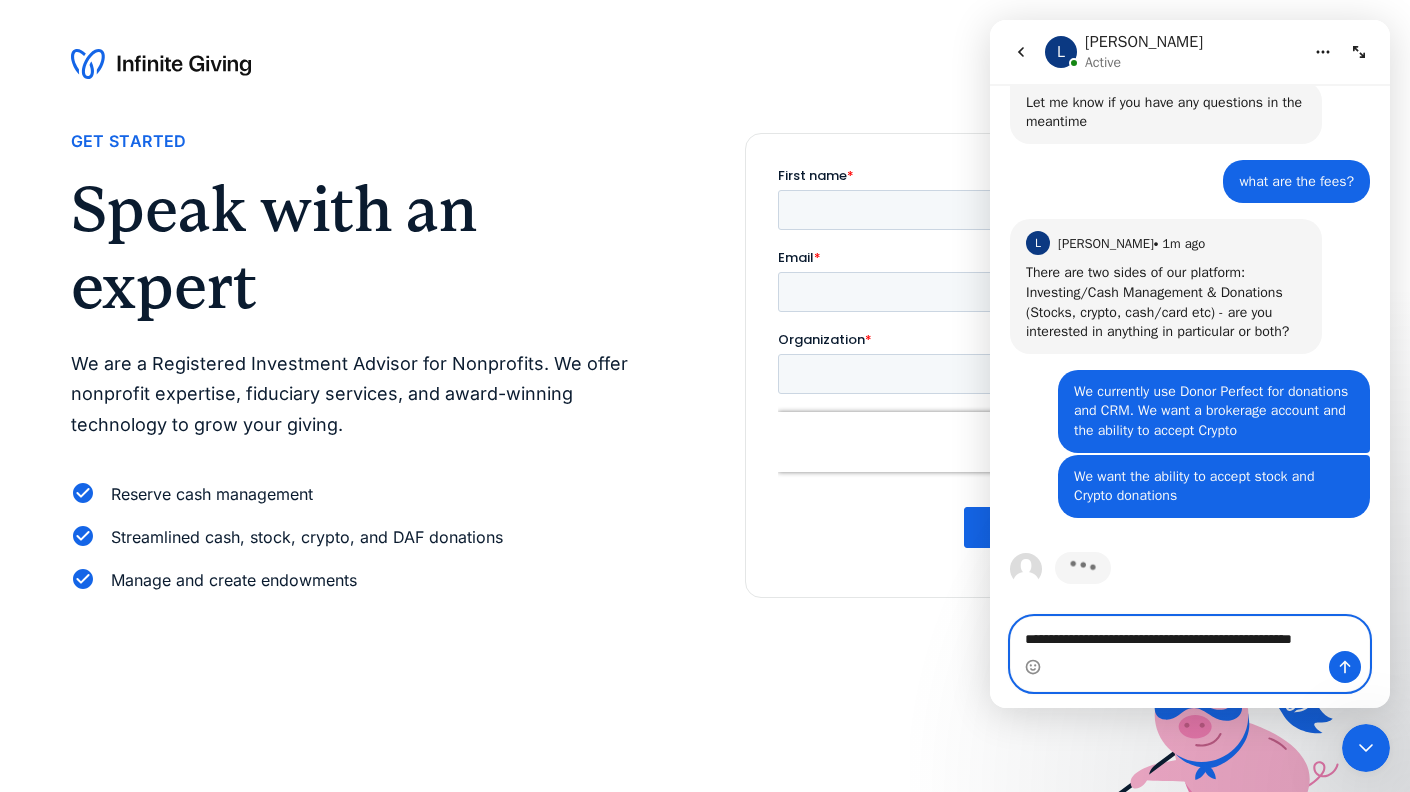 scroll, scrollTop: 523, scrollLeft: 0, axis: vertical 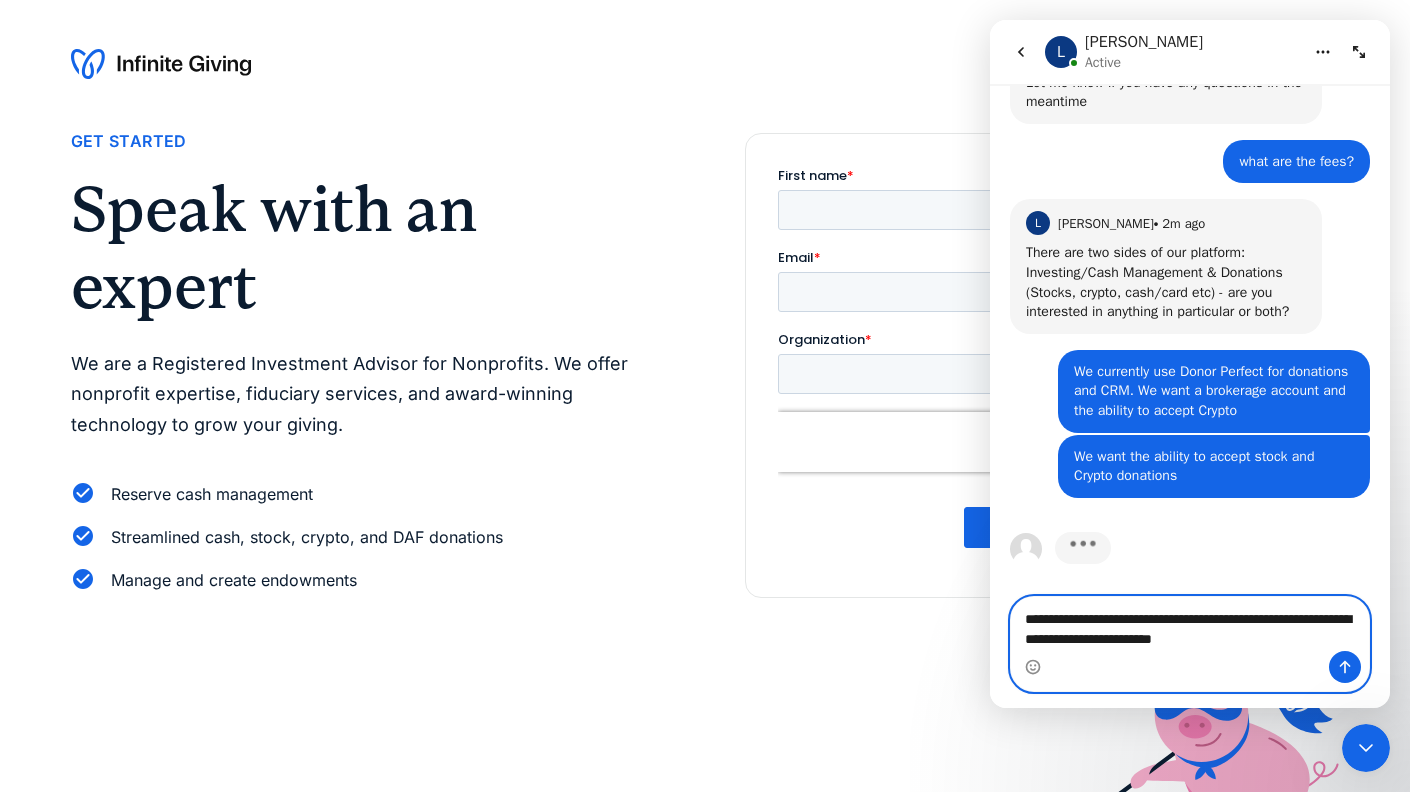 type on "**********" 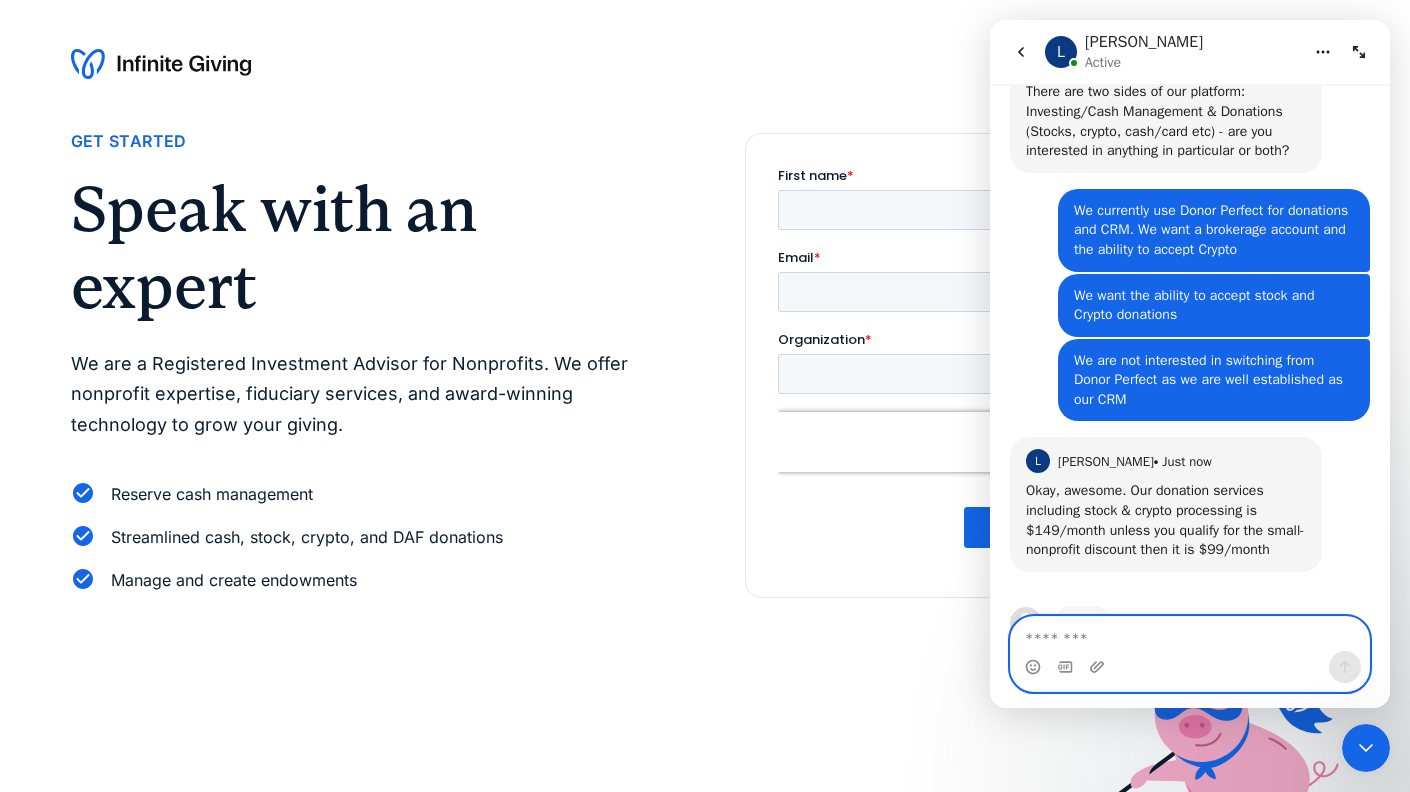 scroll, scrollTop: 753, scrollLeft: 0, axis: vertical 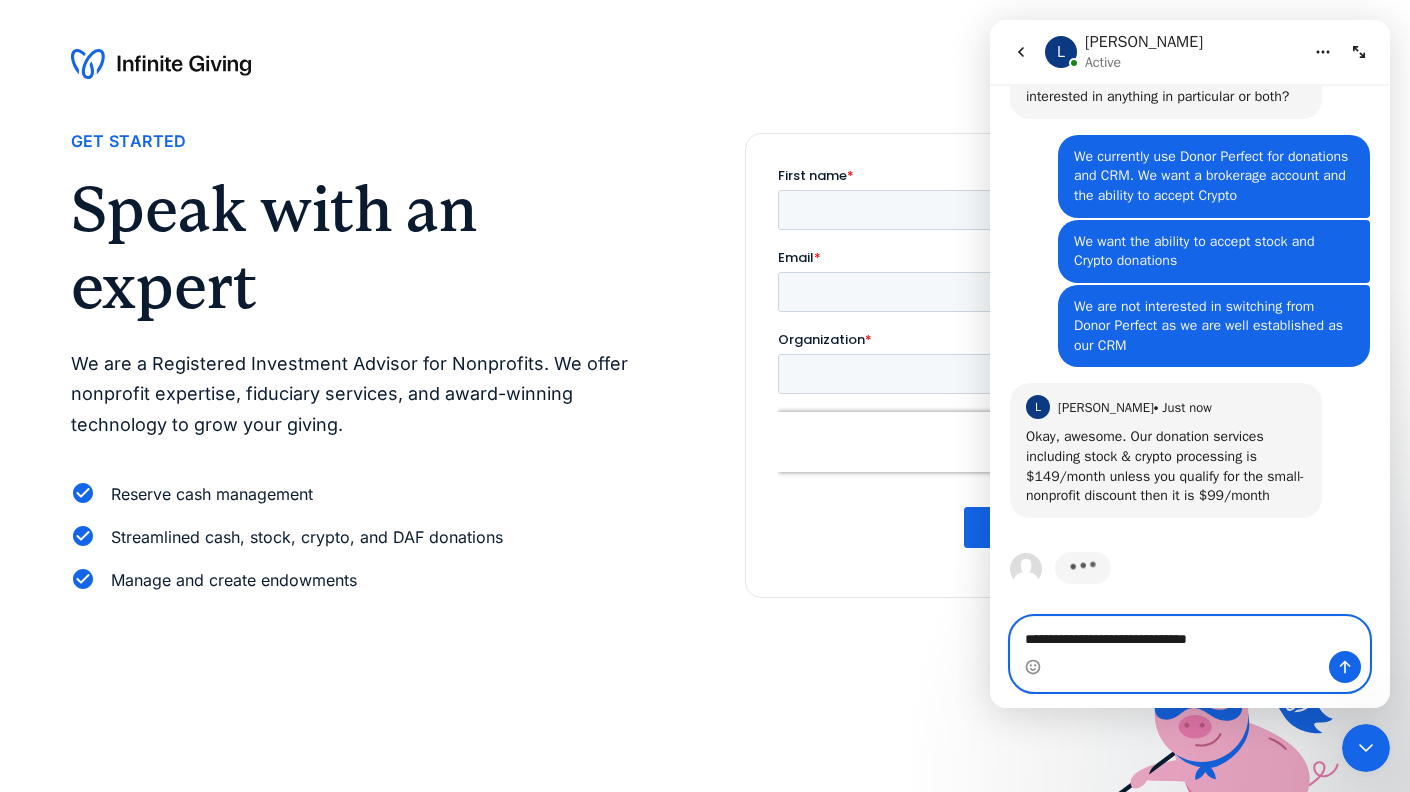 type on "**********" 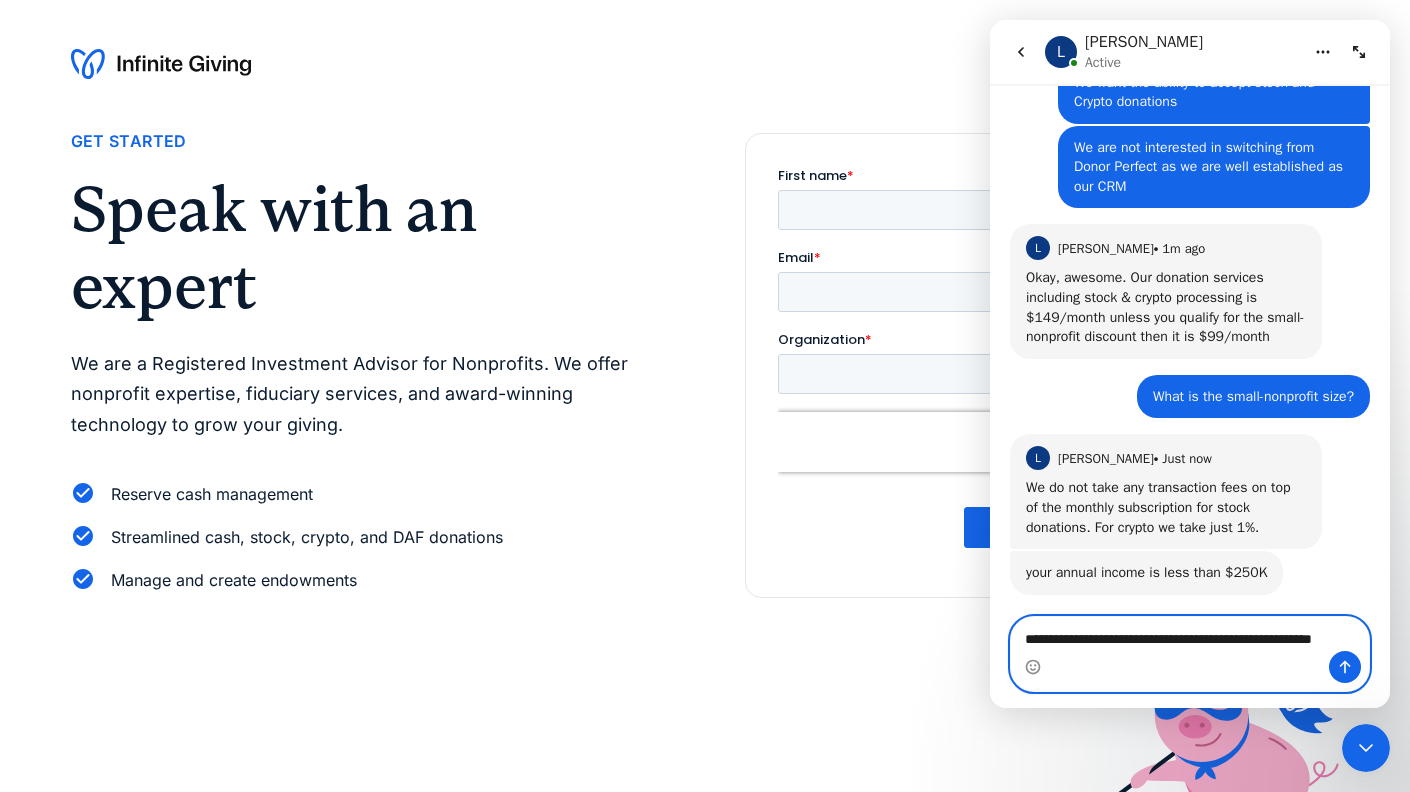 scroll, scrollTop: 929, scrollLeft: 0, axis: vertical 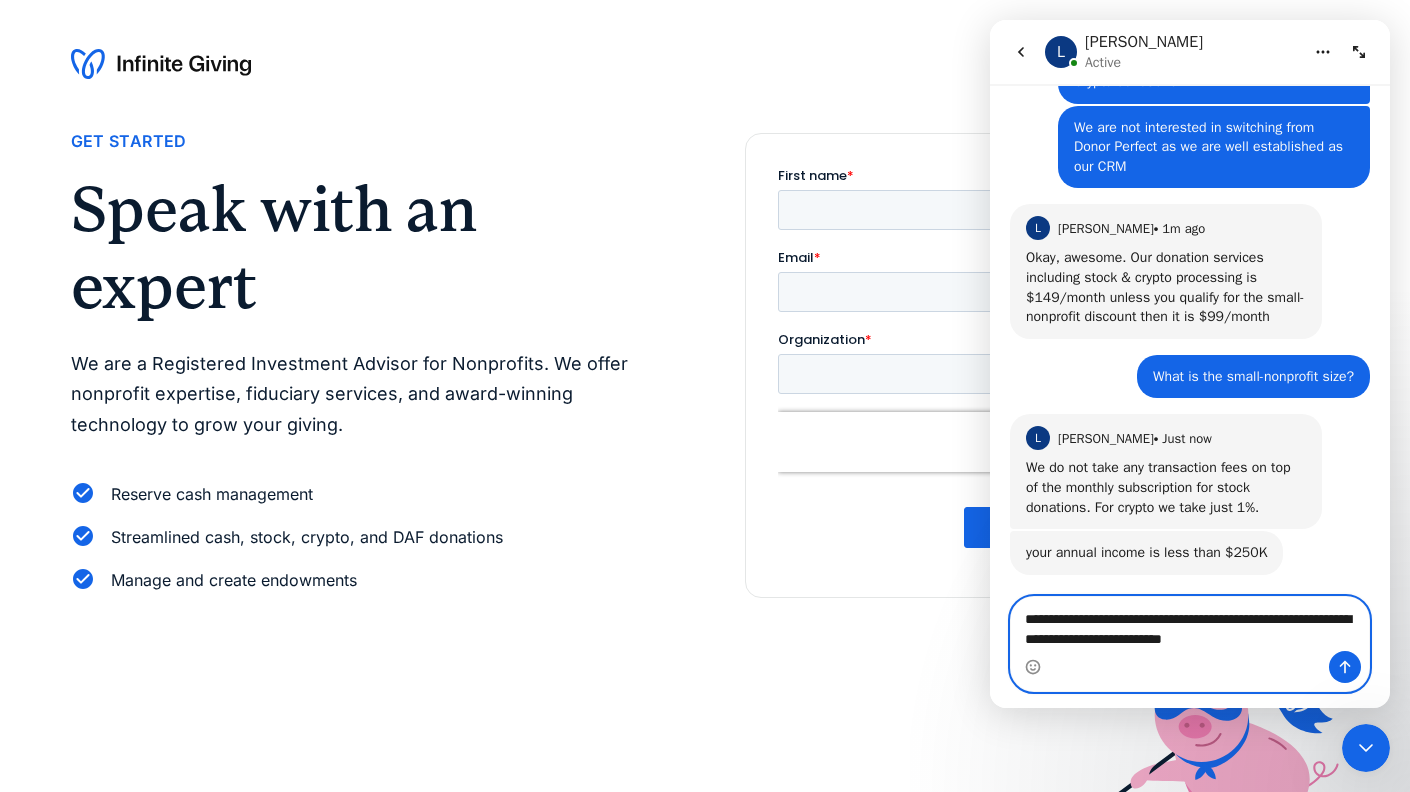 type on "**********" 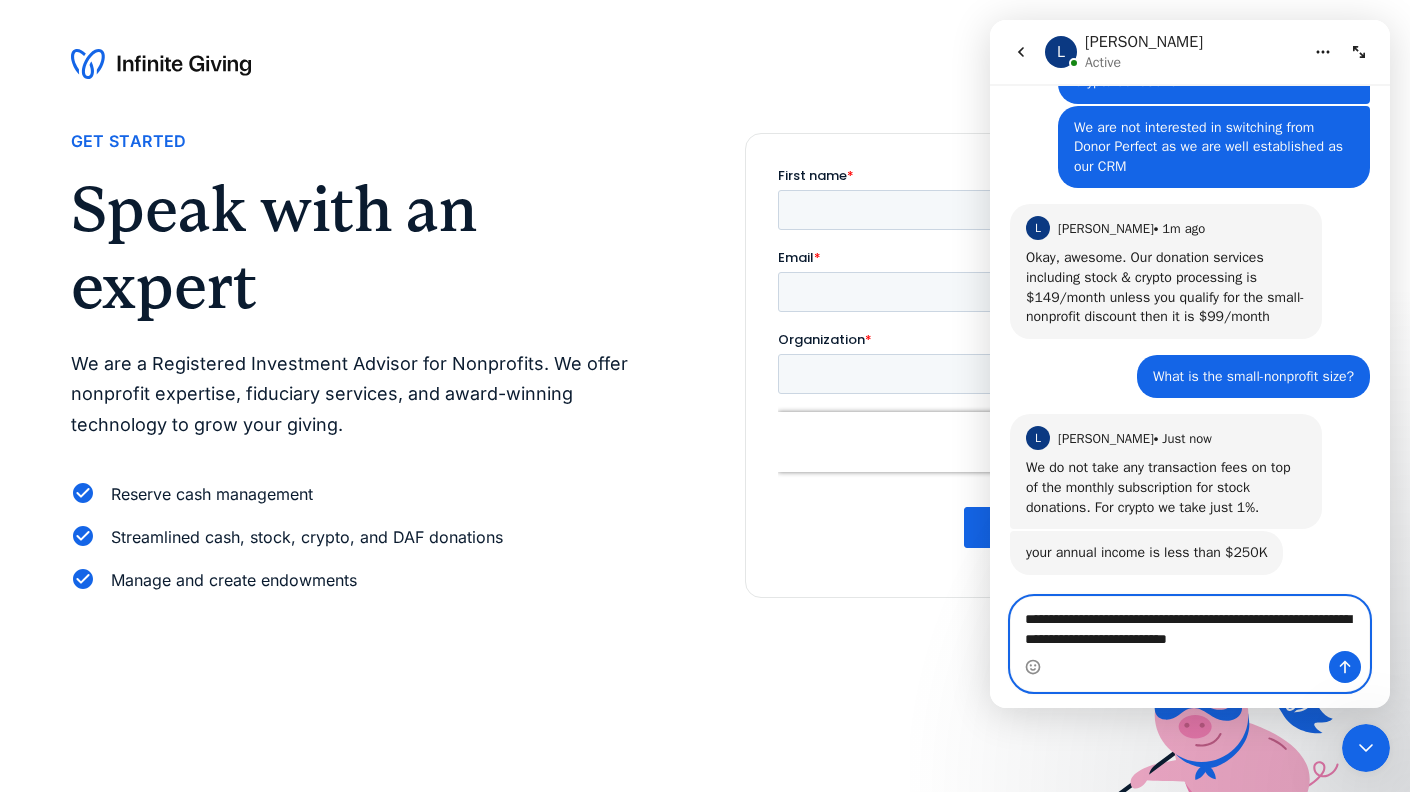 type 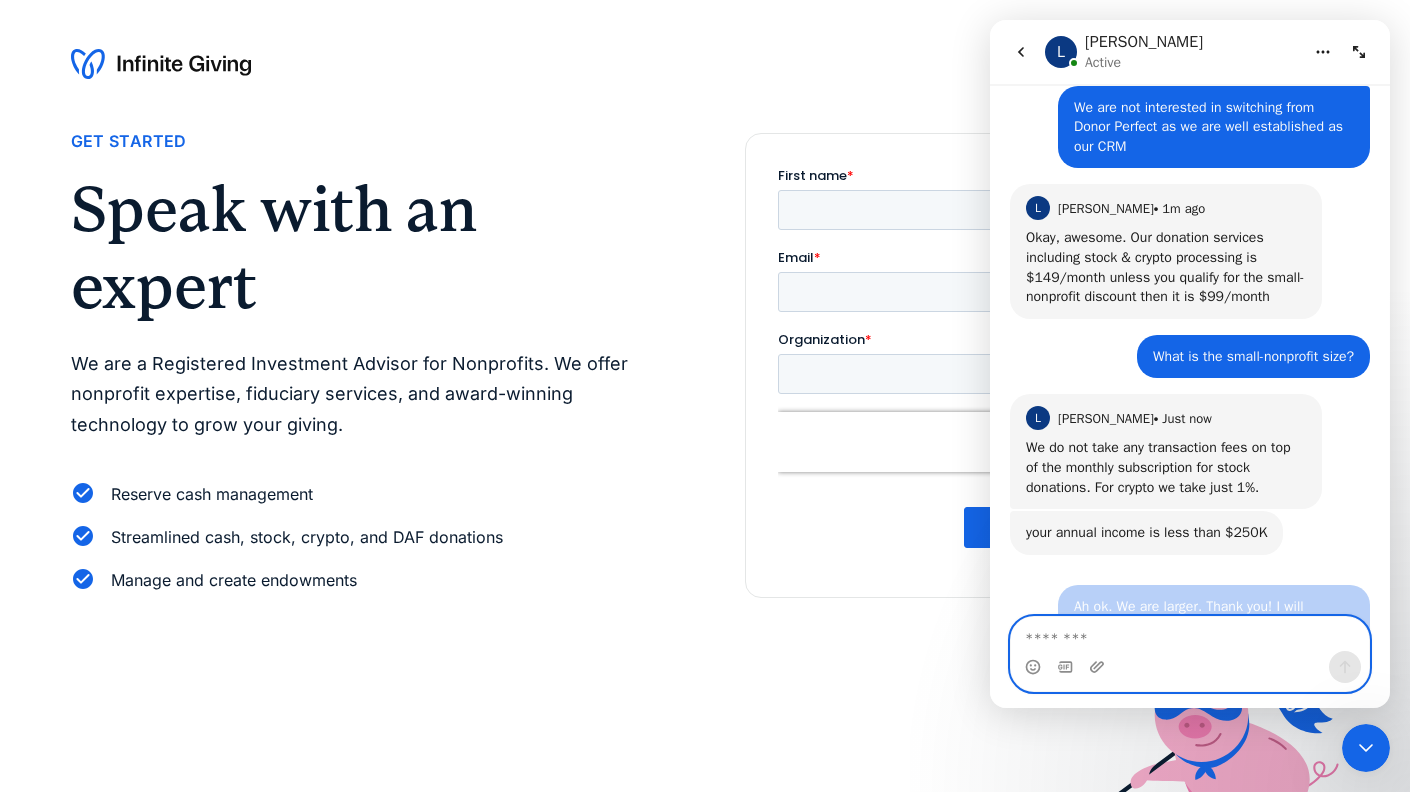 scroll, scrollTop: 1006, scrollLeft: 0, axis: vertical 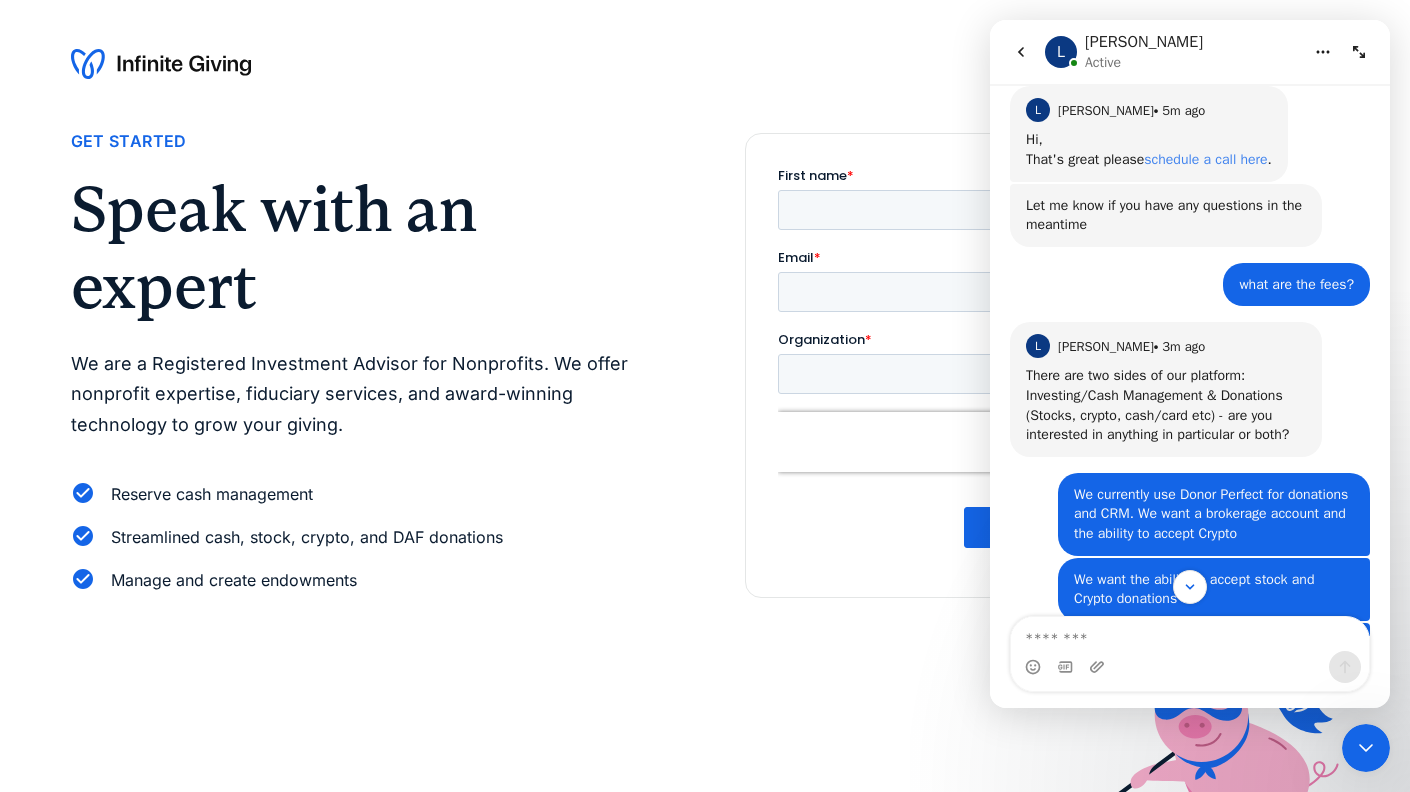 click on "schedule a call here" at bounding box center (1205, 159) 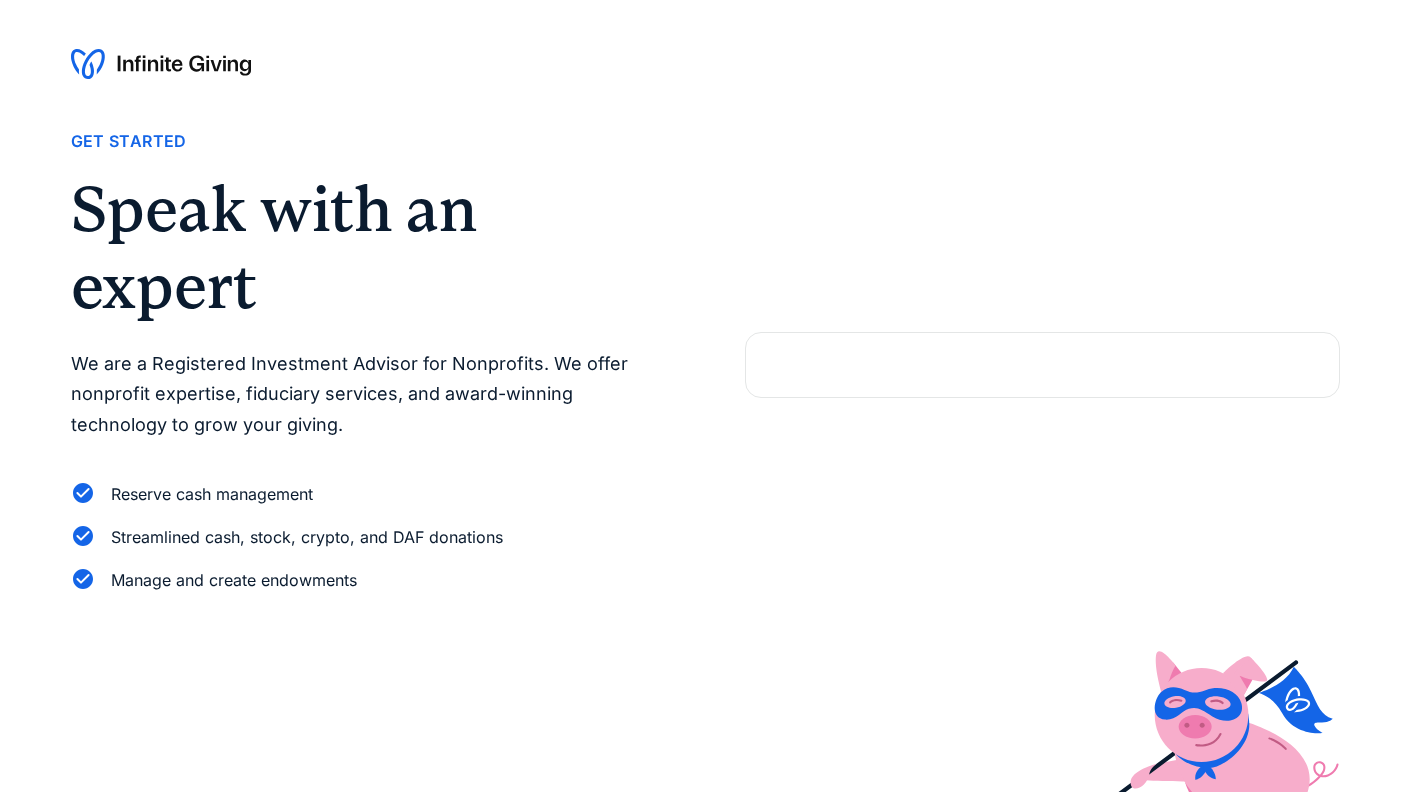 scroll, scrollTop: 0, scrollLeft: 0, axis: both 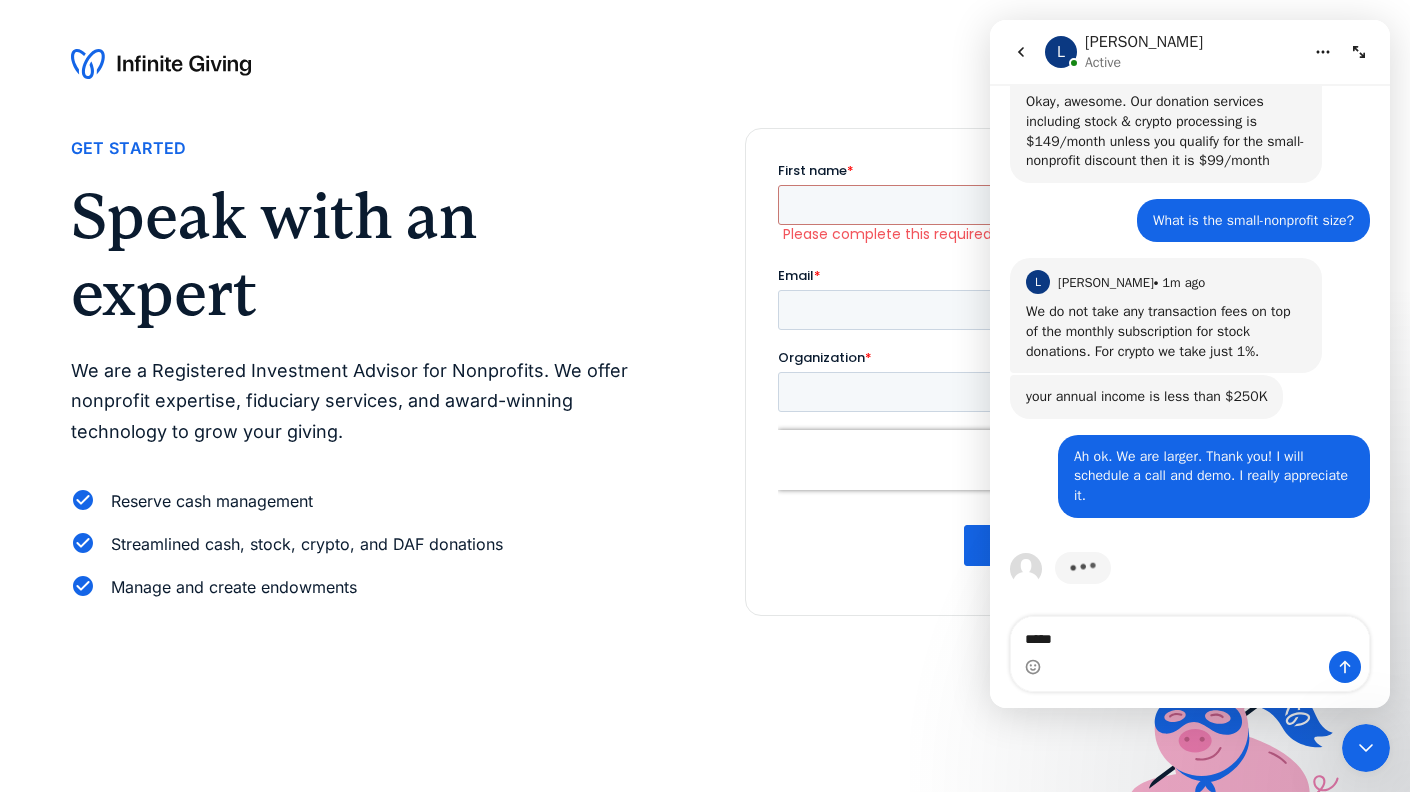 type on "*****" 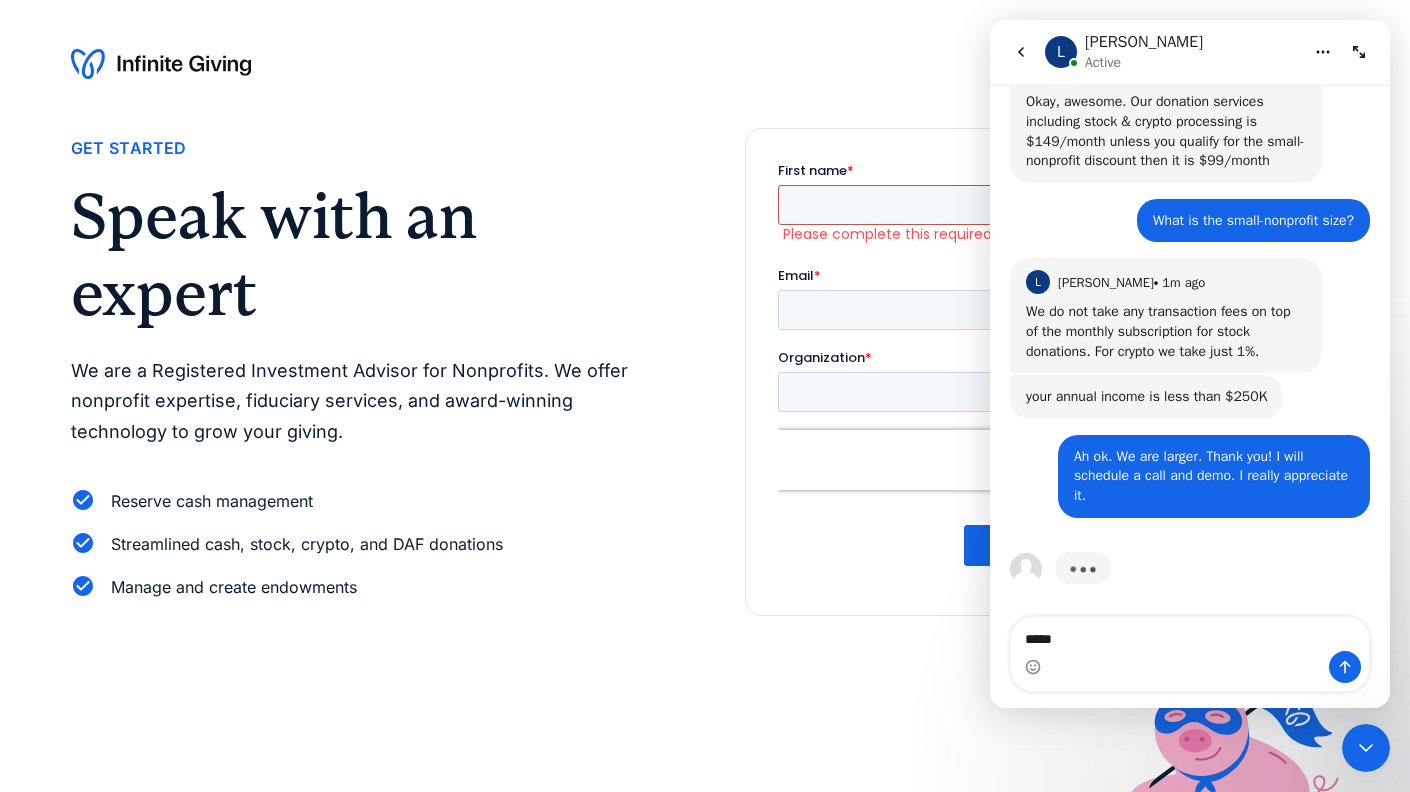 click on "First name *" at bounding box center (893, 205) 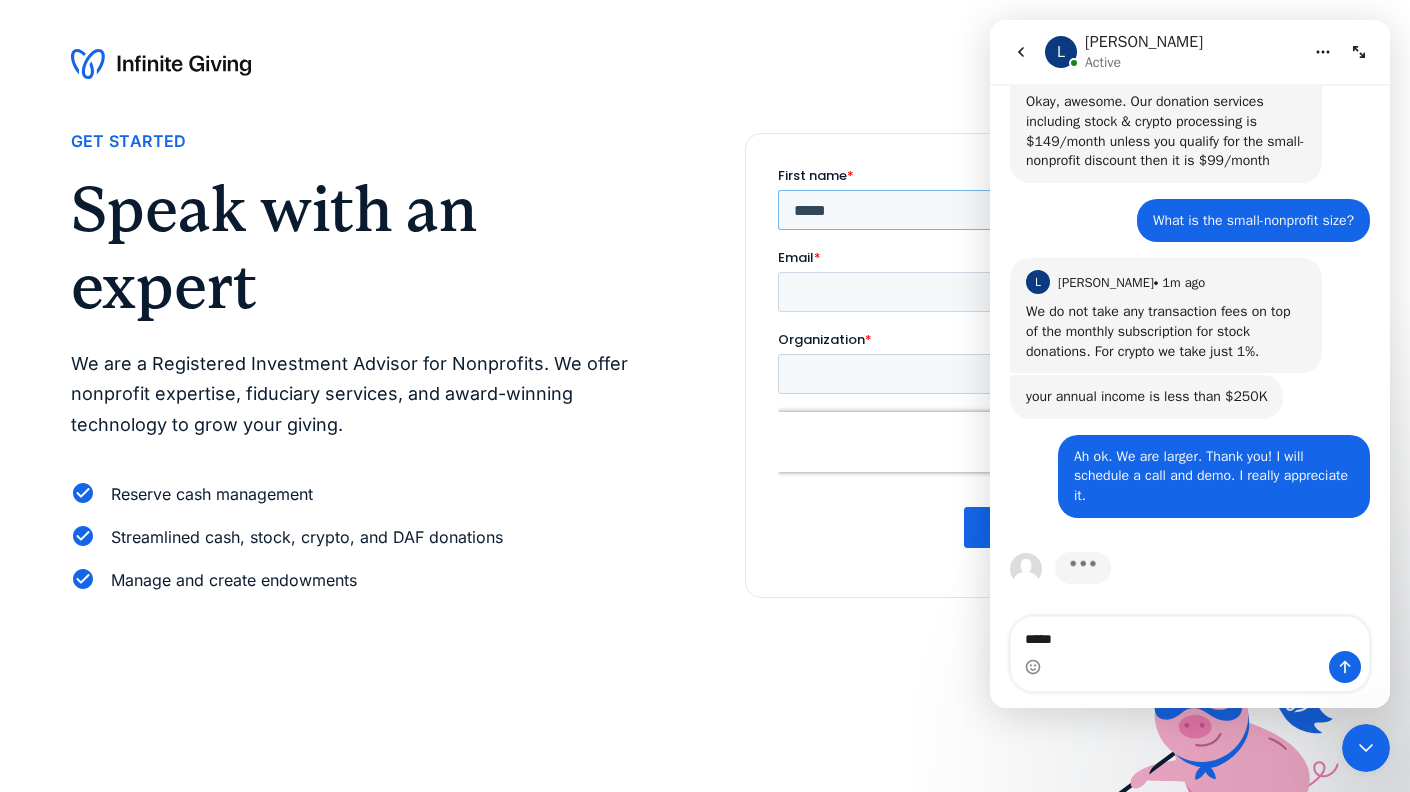 type on "*****" 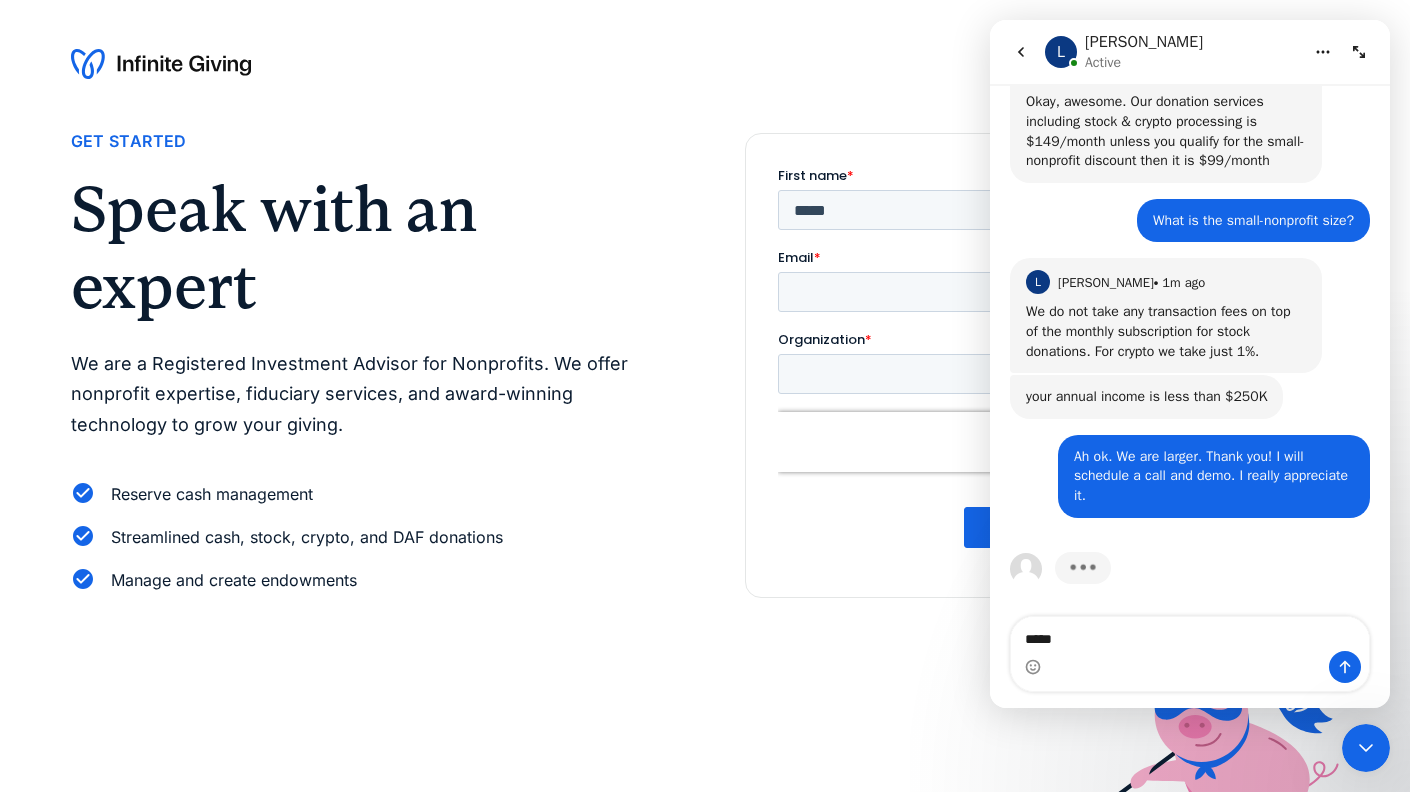 click on "Get Started Speak with an expert We are a Registered Investment Advisor for Nonprofits. We offer nonprofit expertise, fiduciary services, and award-winning technology to grow your giving. Reserve cash management Streamlined cash, stock, crypto, and DAF donations Manage and create endowments" at bounding box center (705, 365) 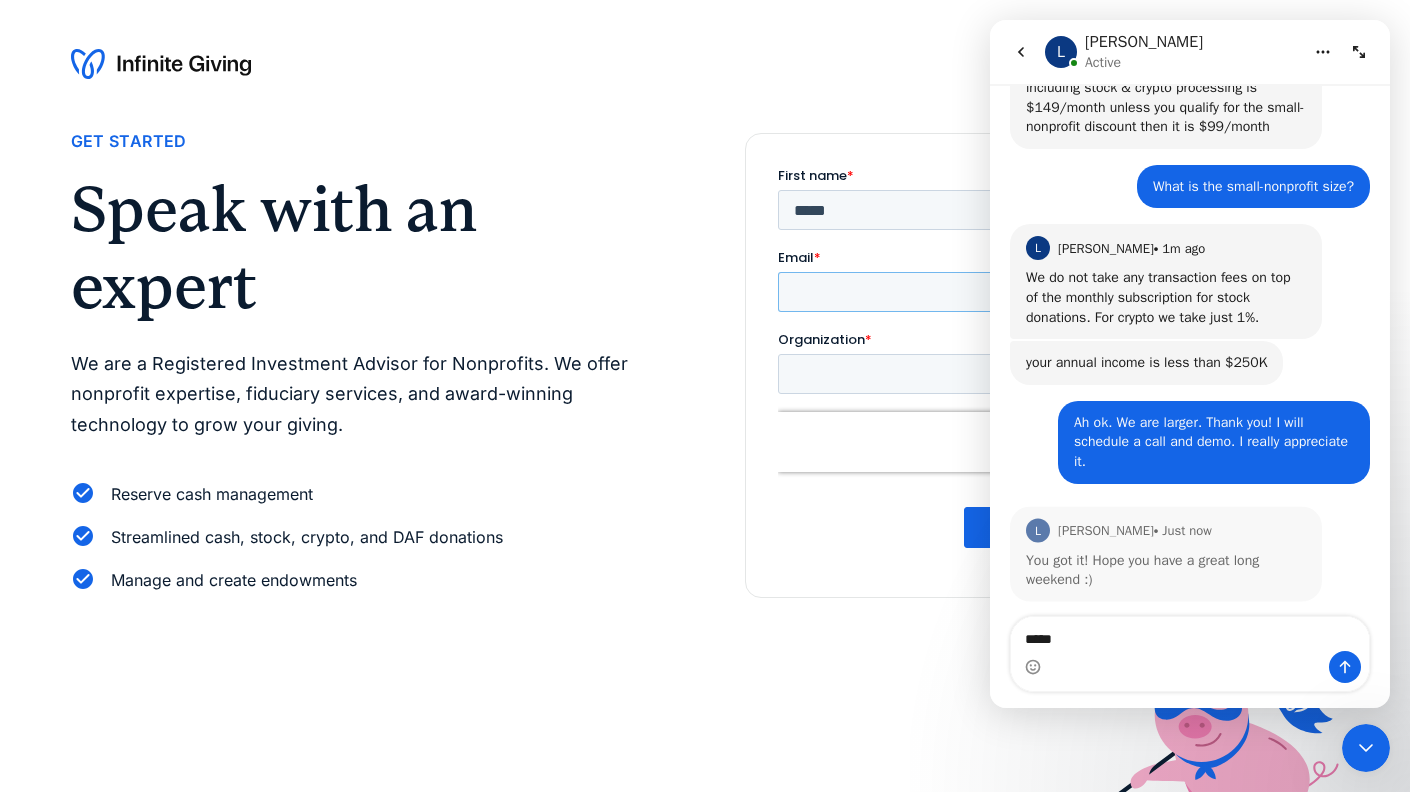 scroll, scrollTop: 1116, scrollLeft: 0, axis: vertical 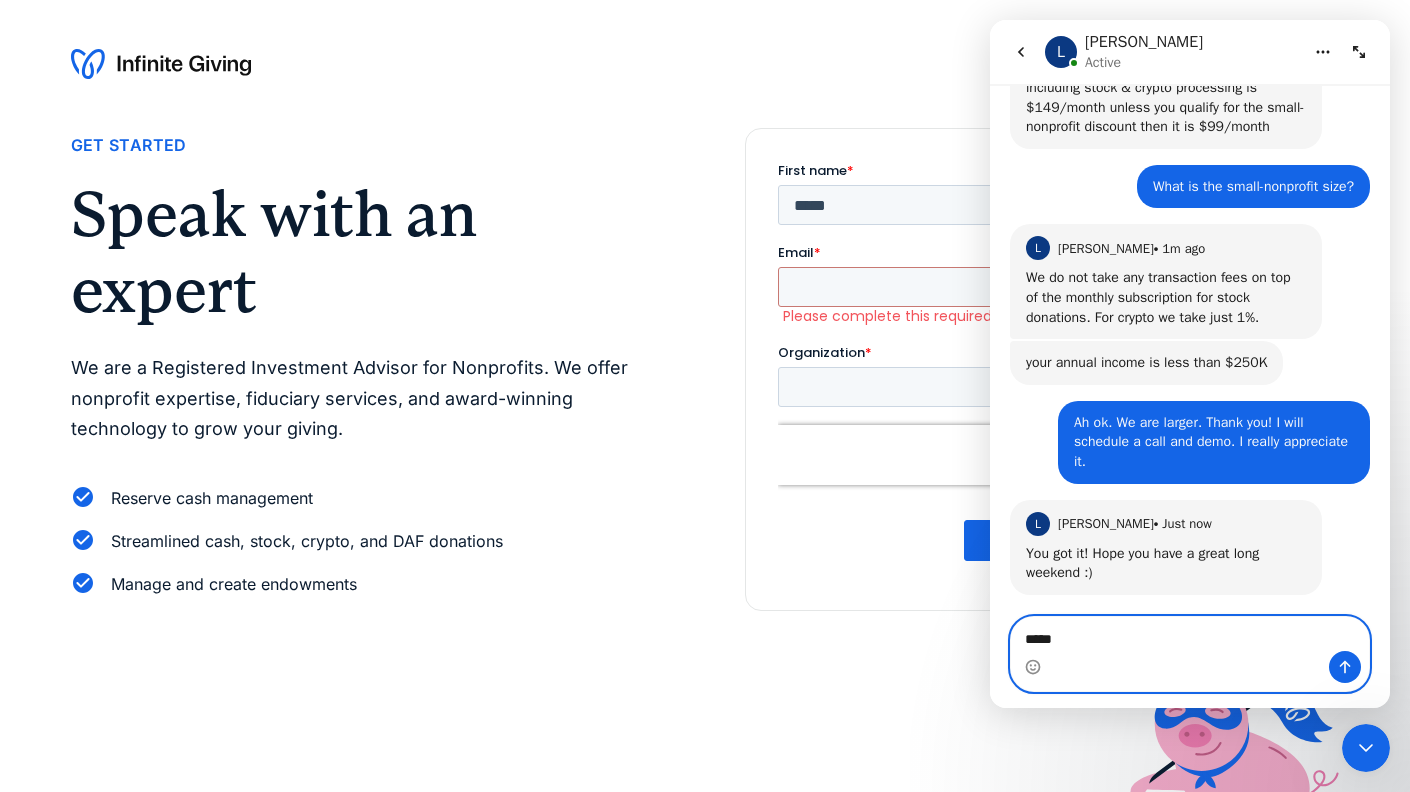 click on "*****" at bounding box center (1190, 634) 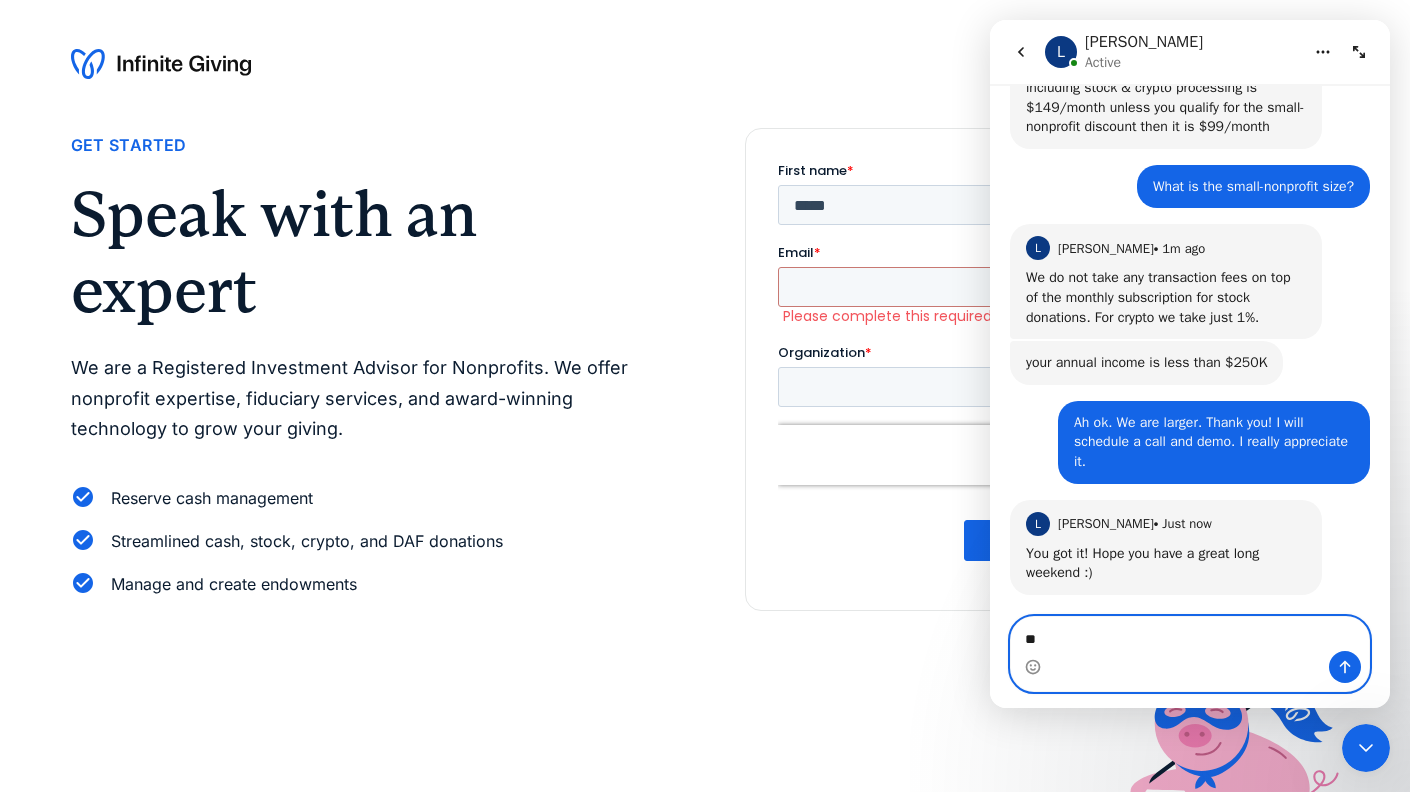 type on "*" 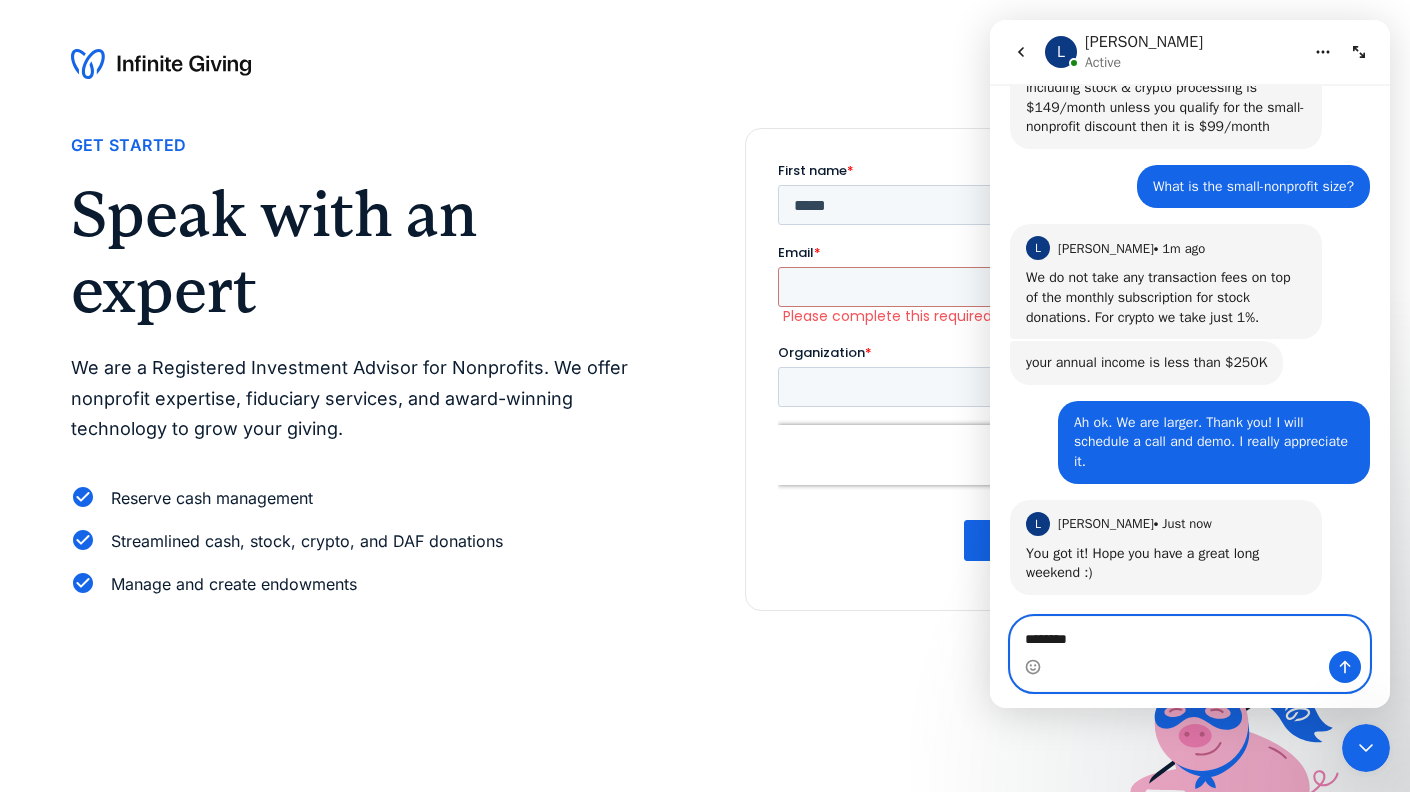 type on "********" 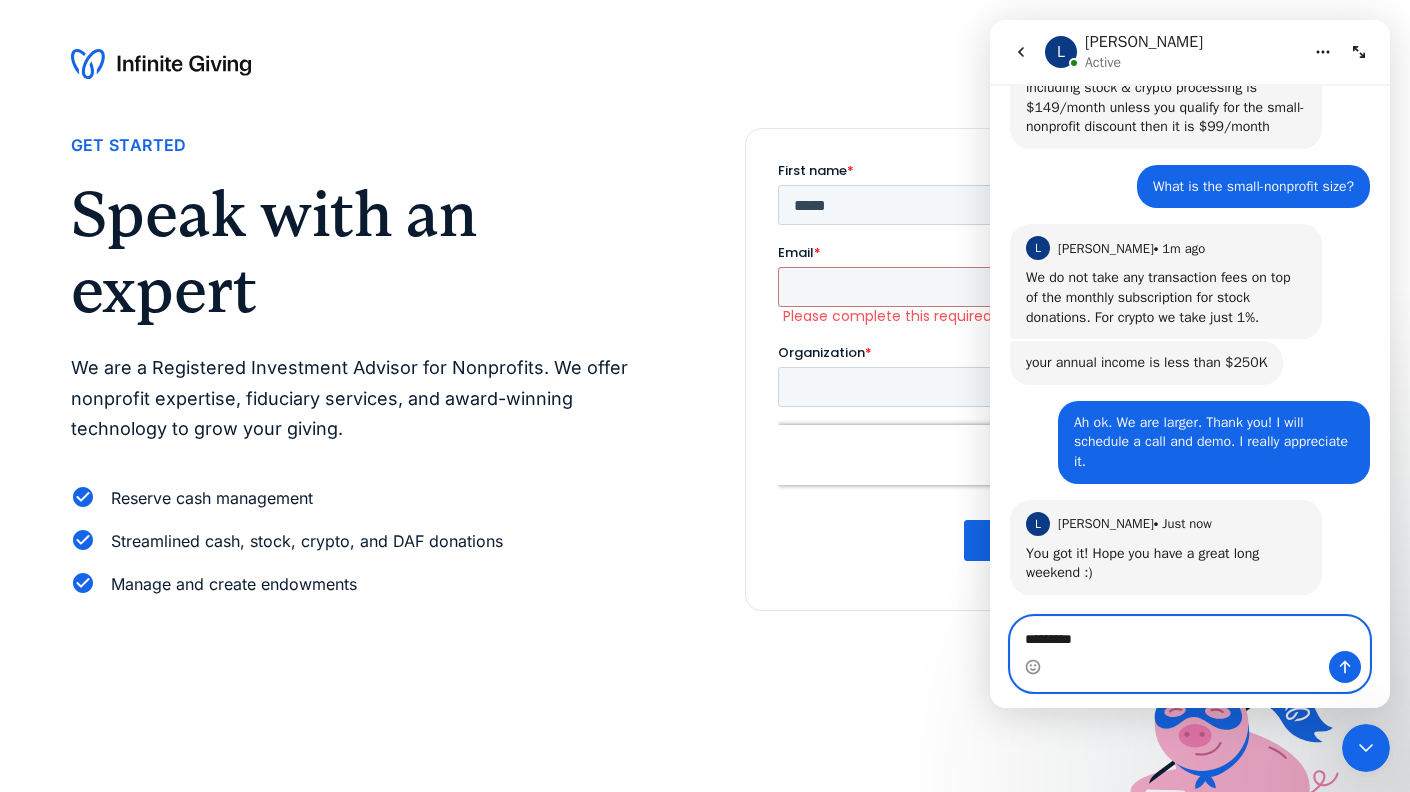 type 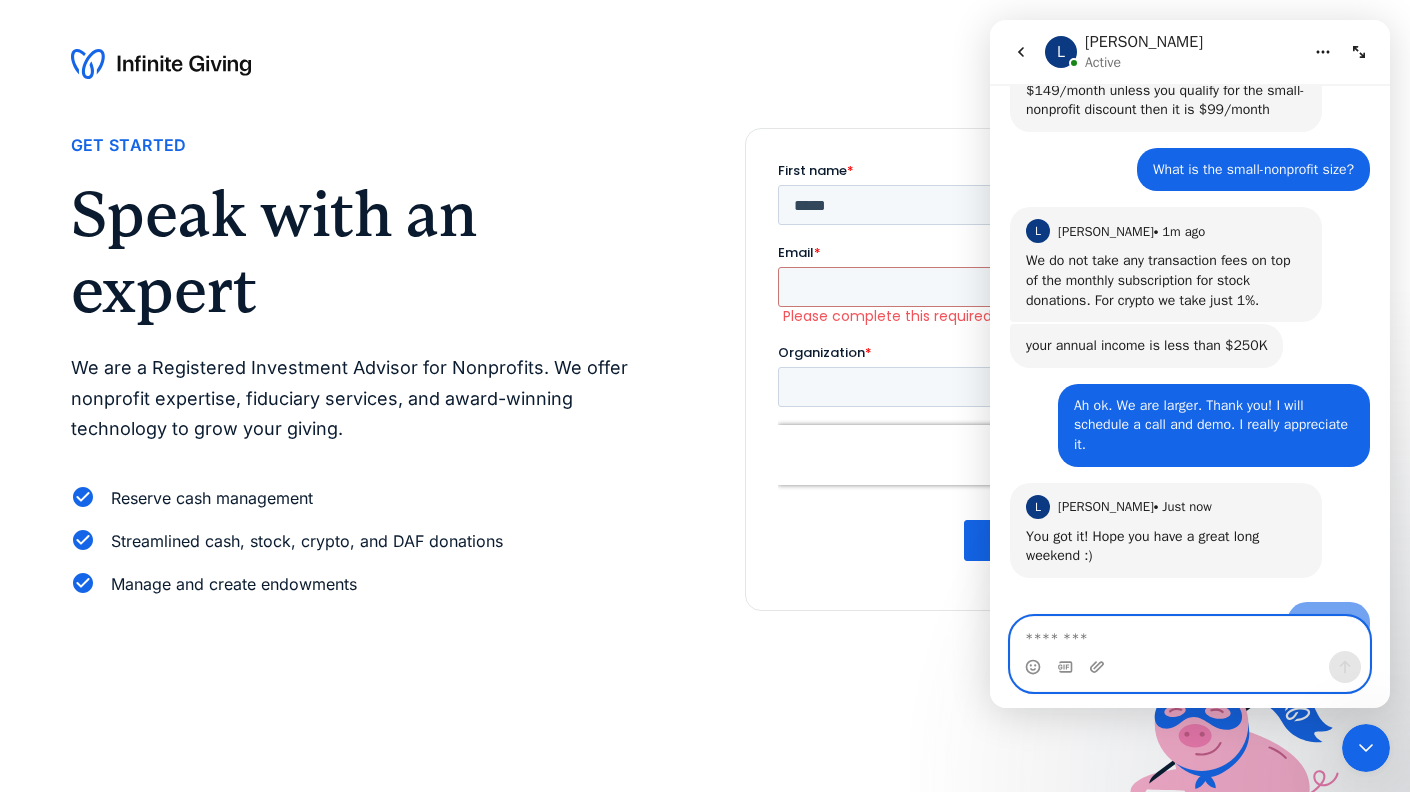 scroll, scrollTop: 1175, scrollLeft: 0, axis: vertical 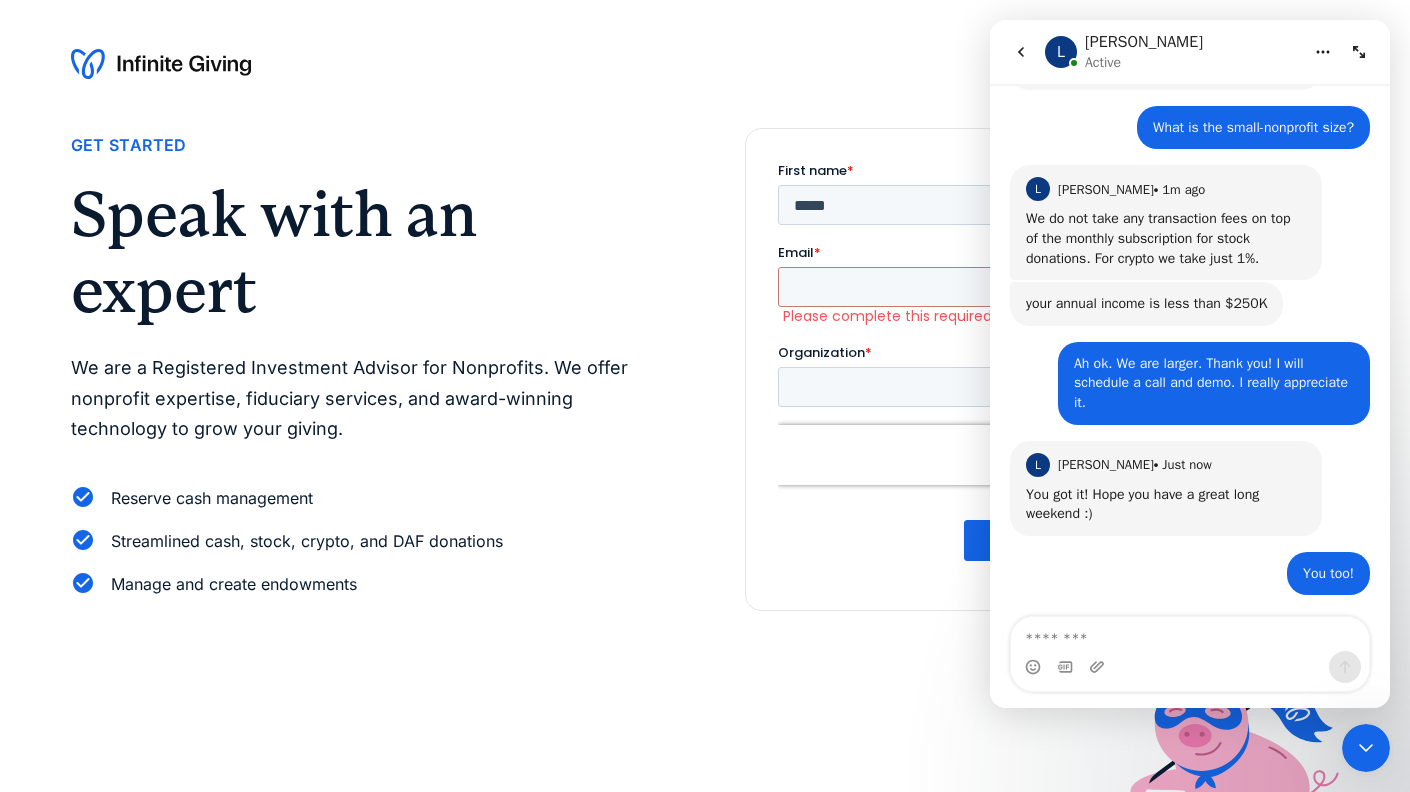 click 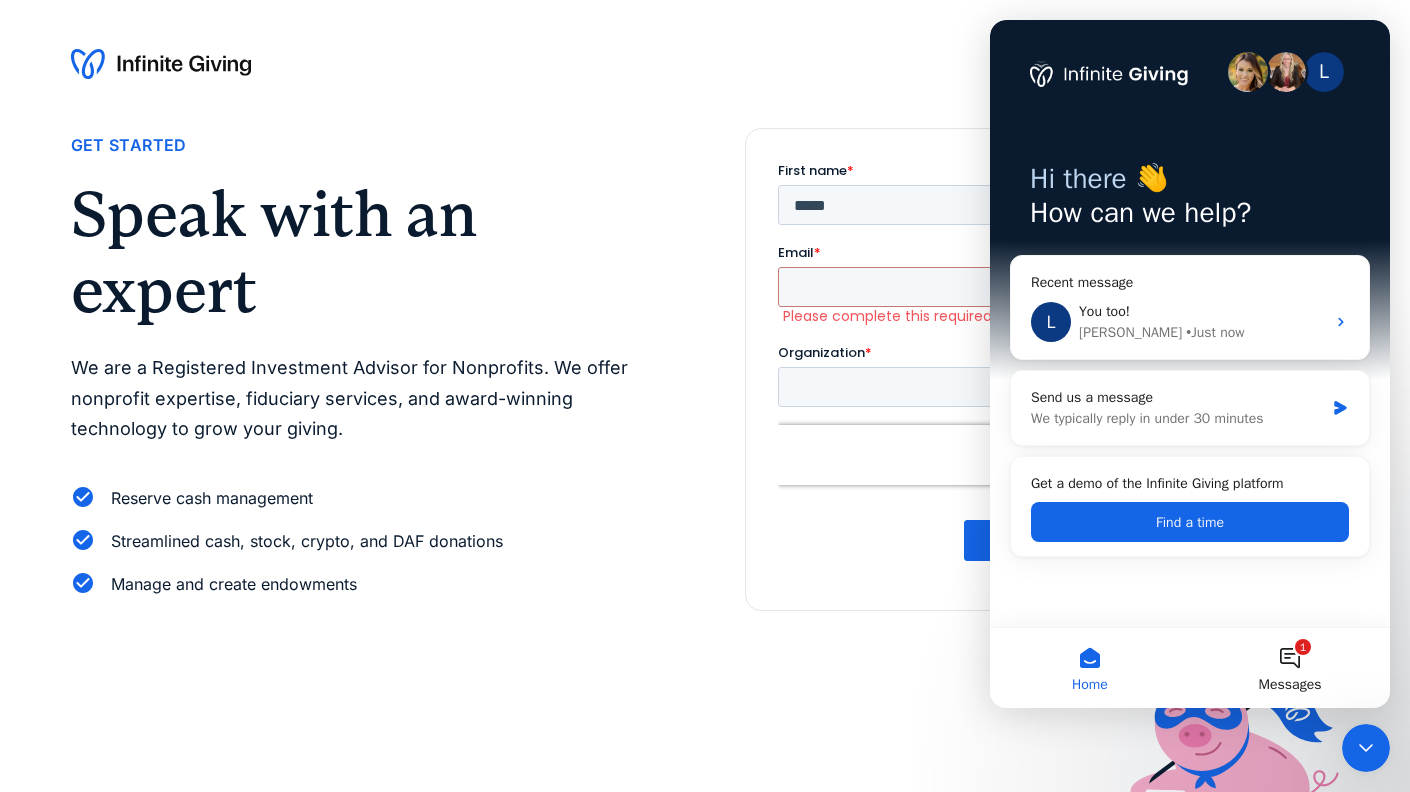scroll, scrollTop: 0, scrollLeft: 0, axis: both 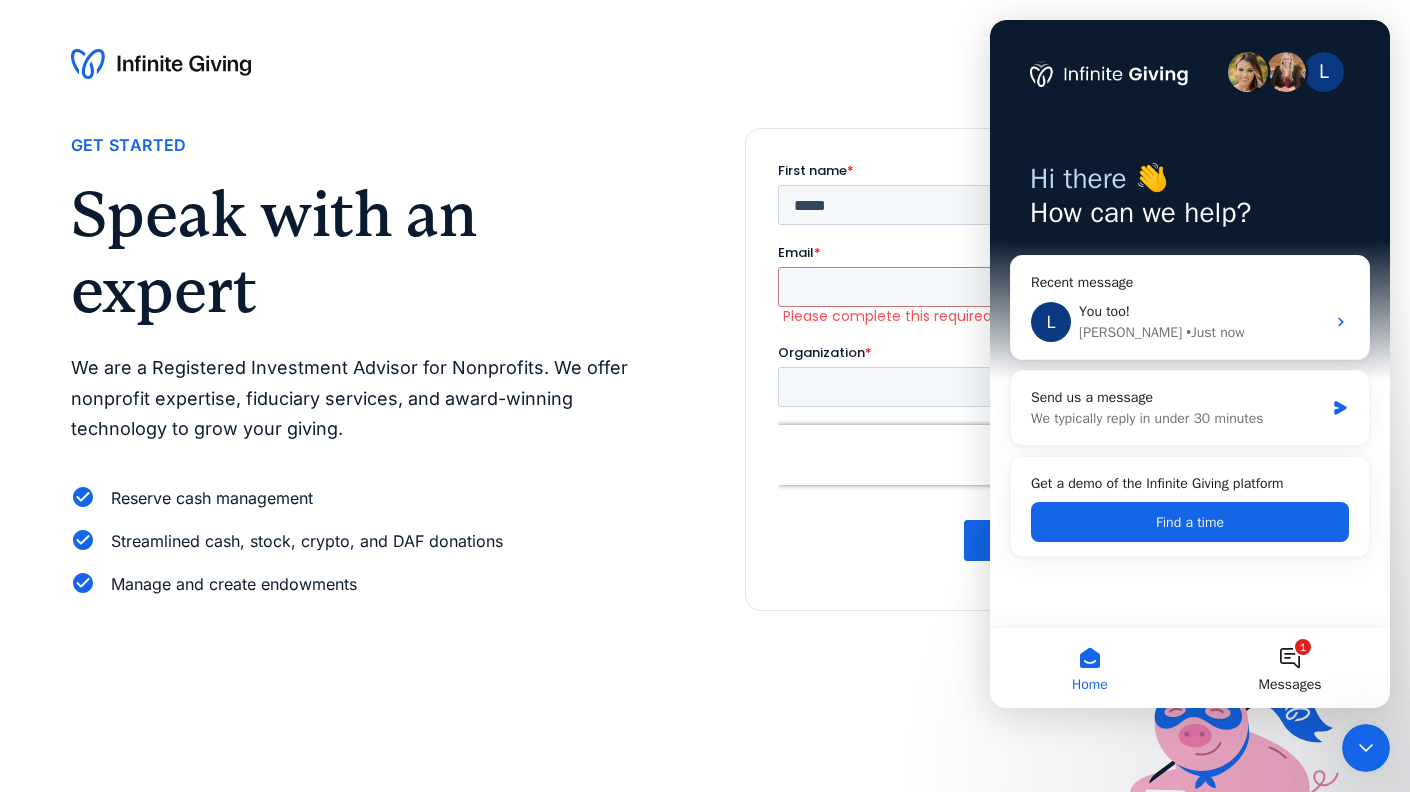 drag, startPoint x: 1144, startPoint y: 694, endPoint x: 1362, endPoint y: -6, distance: 733.1603 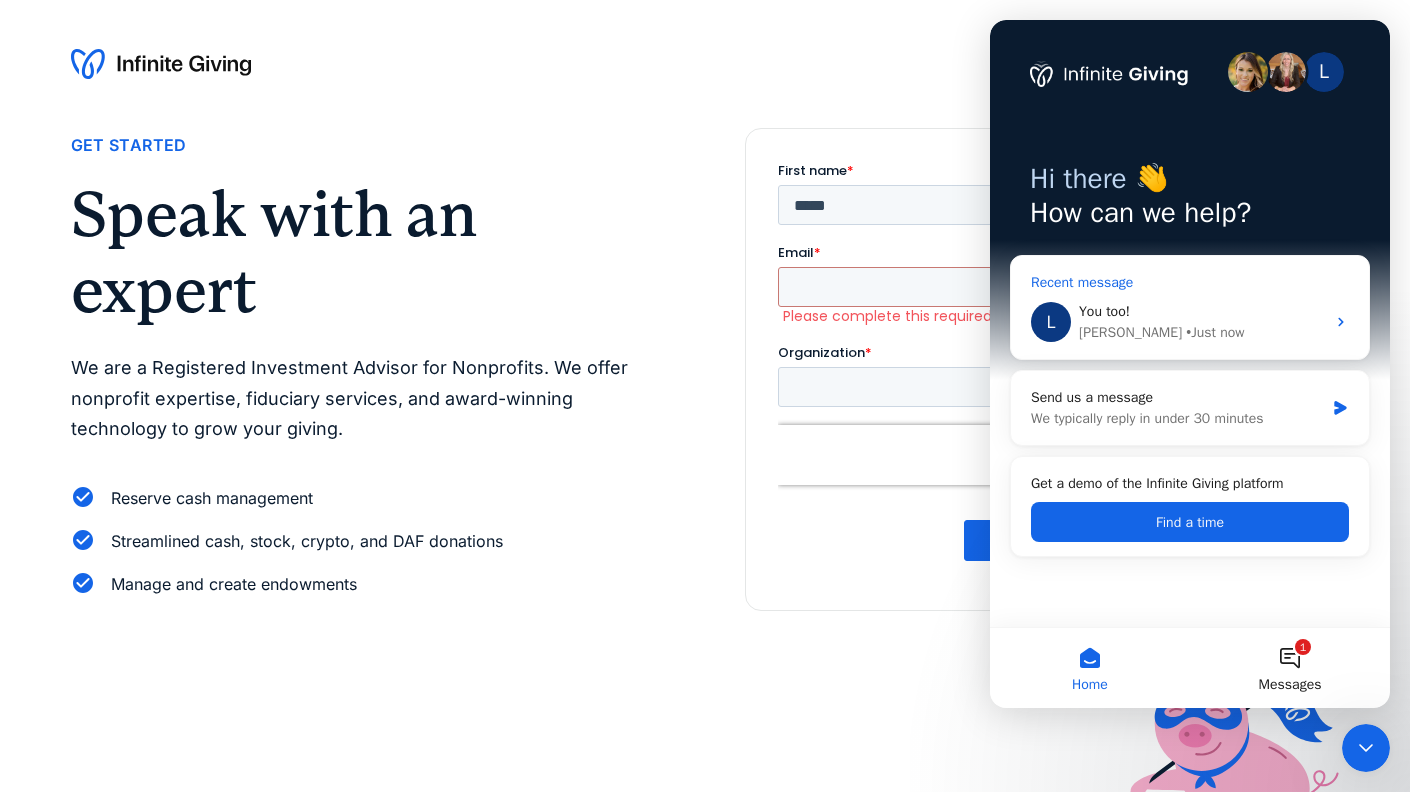 click 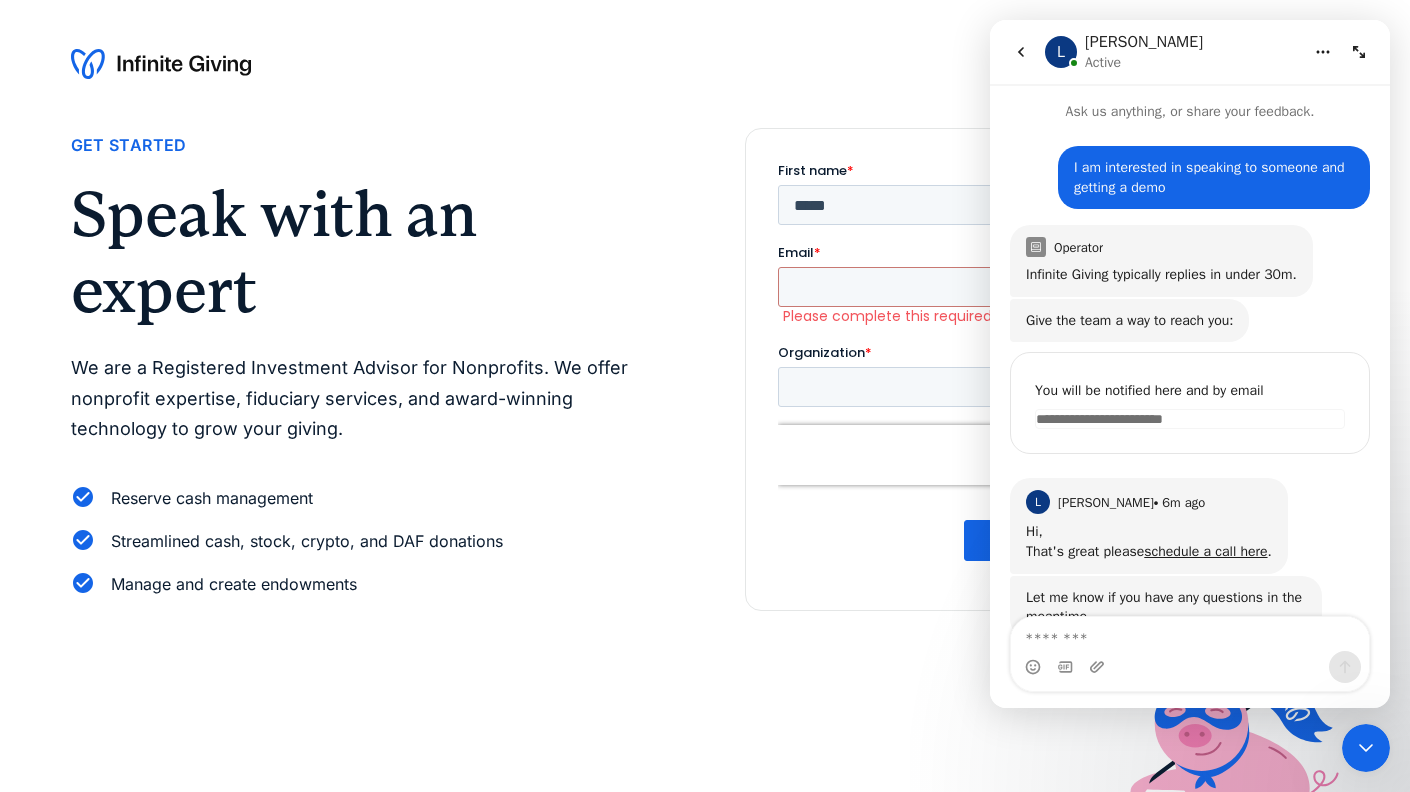 scroll, scrollTop: 0, scrollLeft: 0, axis: both 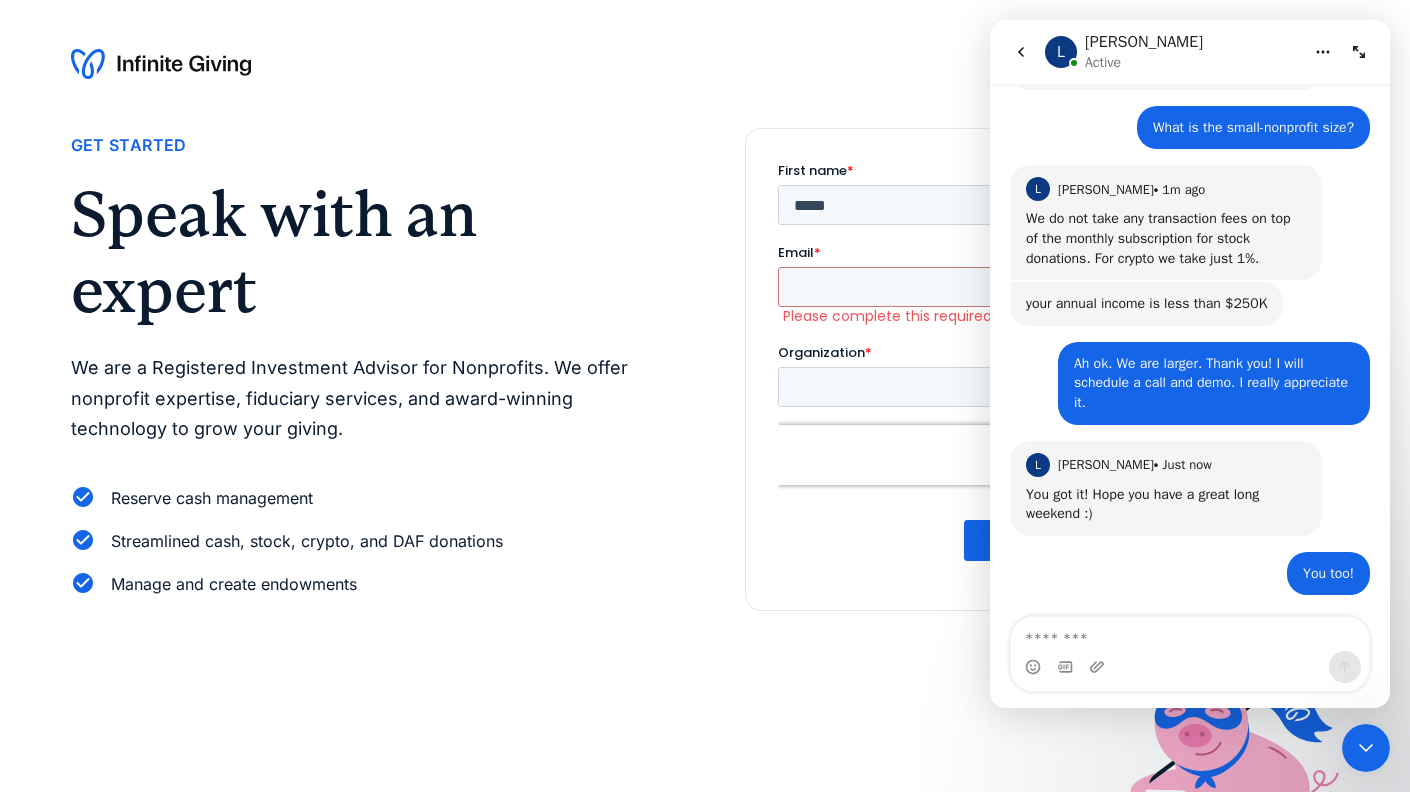 click at bounding box center [705, 64] 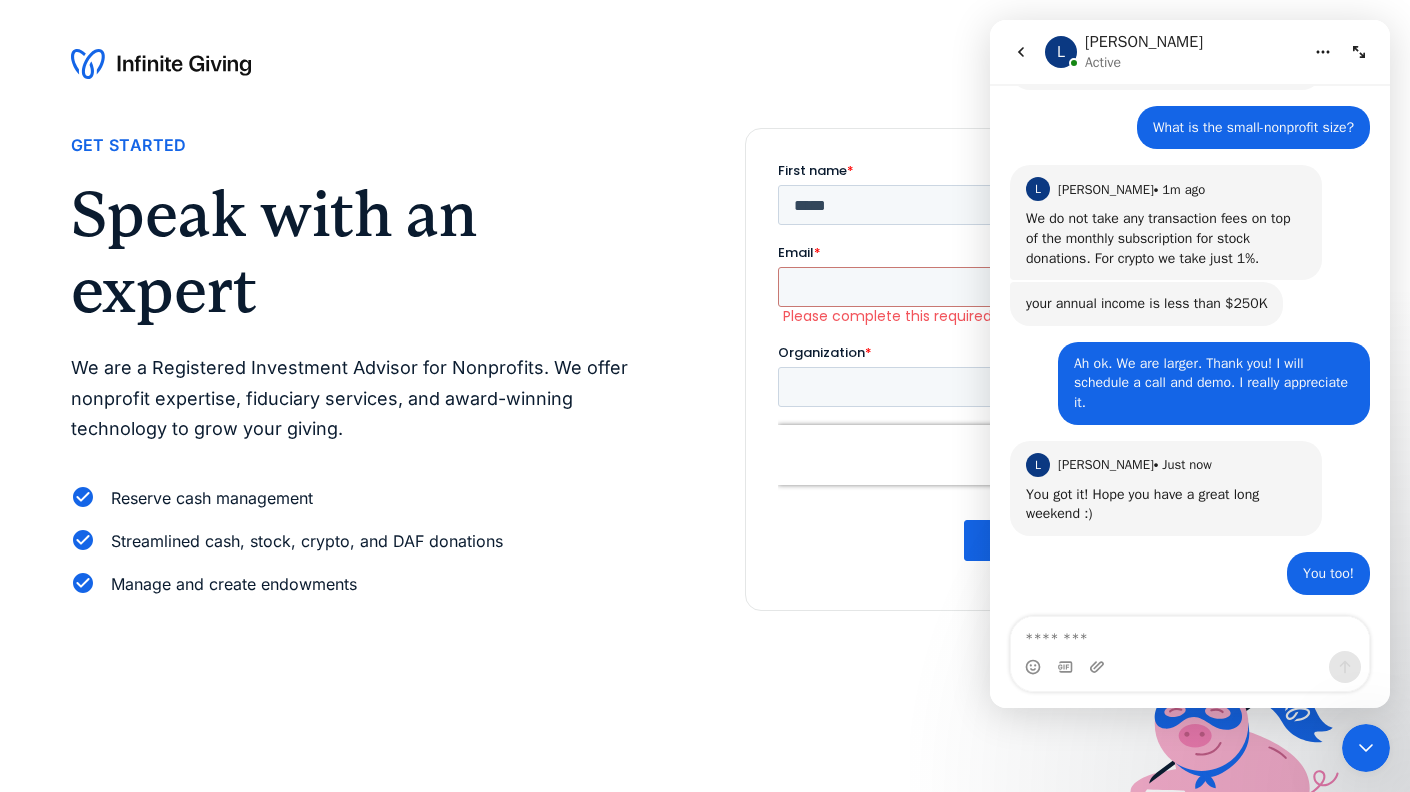 click 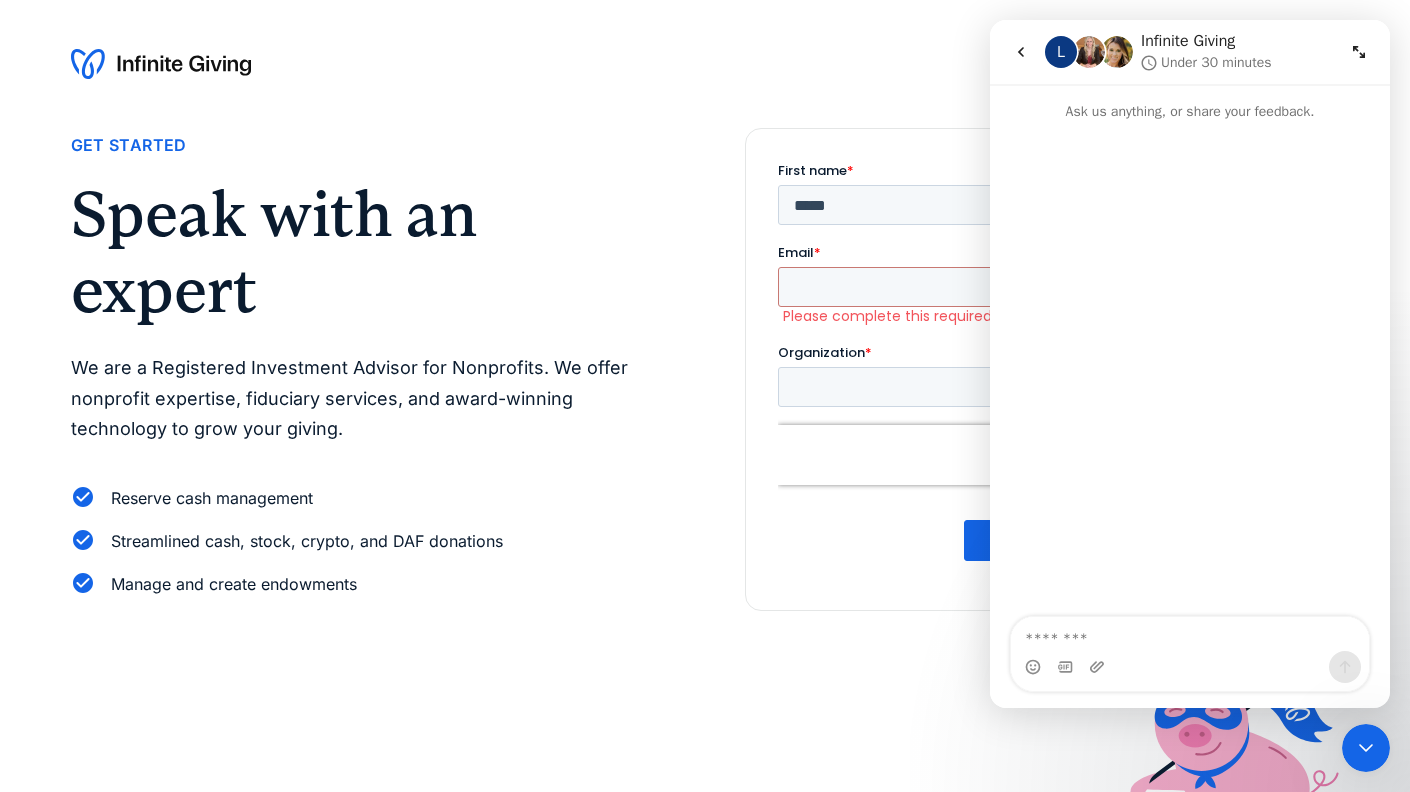 scroll, scrollTop: 0, scrollLeft: 0, axis: both 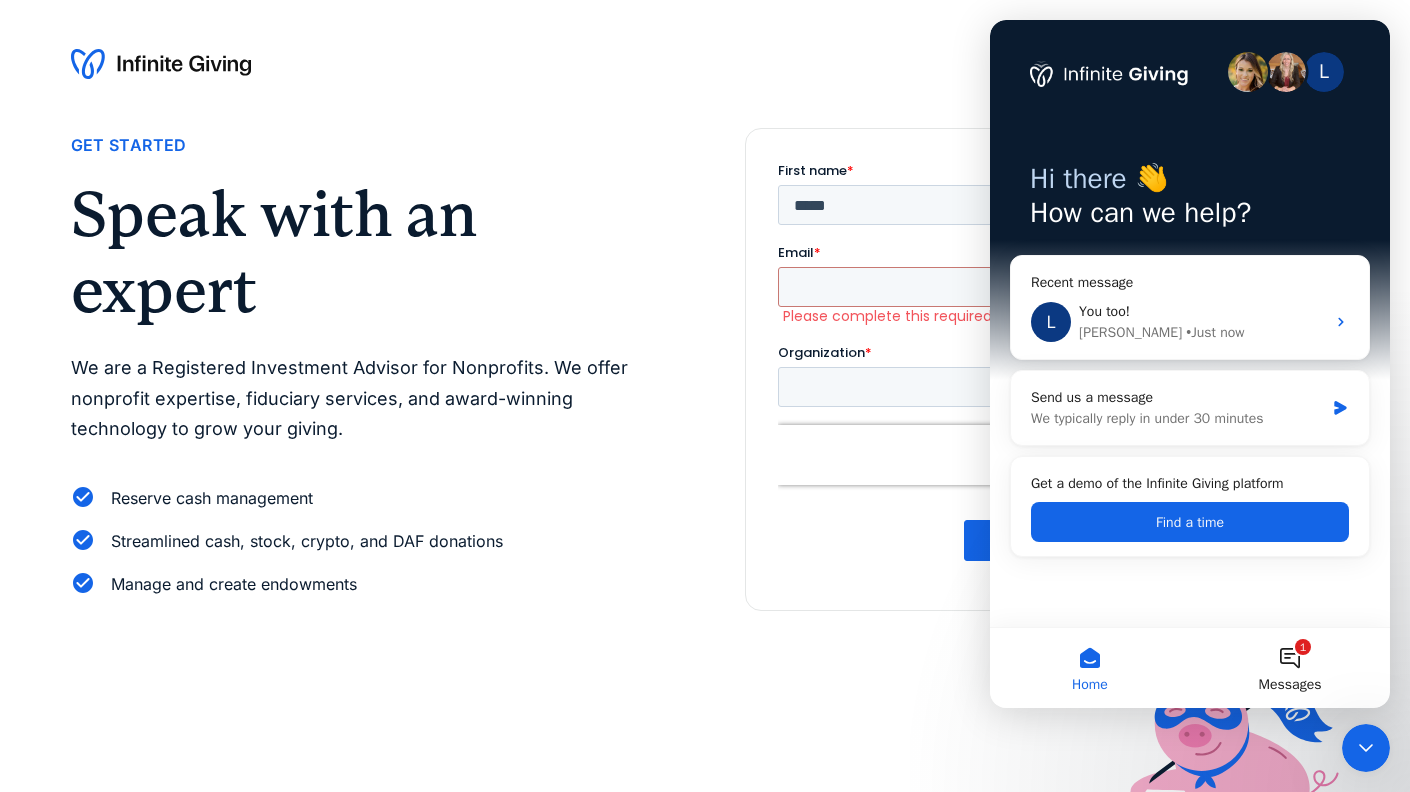 click on "L Hi there 👋 How can we help?" at bounding box center [1190, 200] 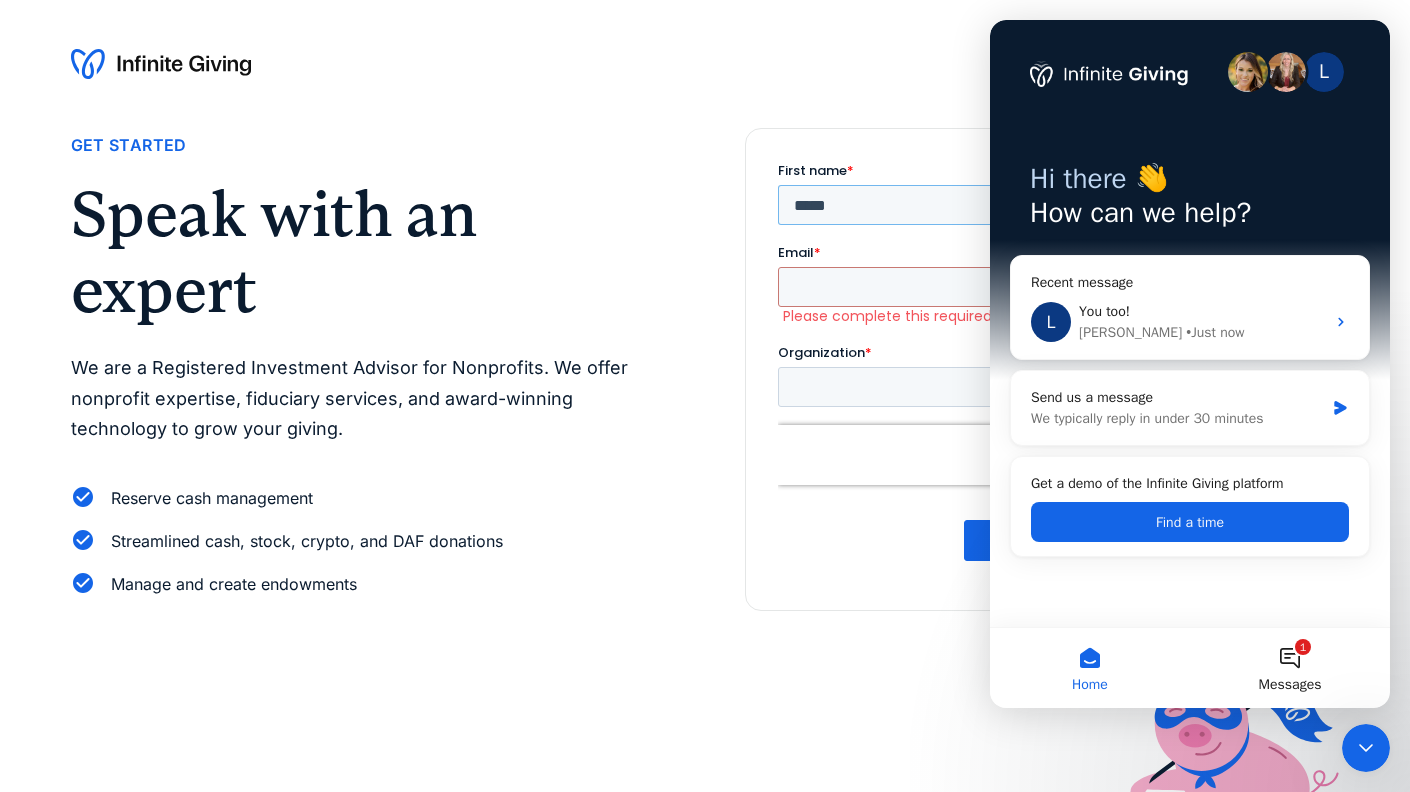 click on "*****" at bounding box center [893, 205] 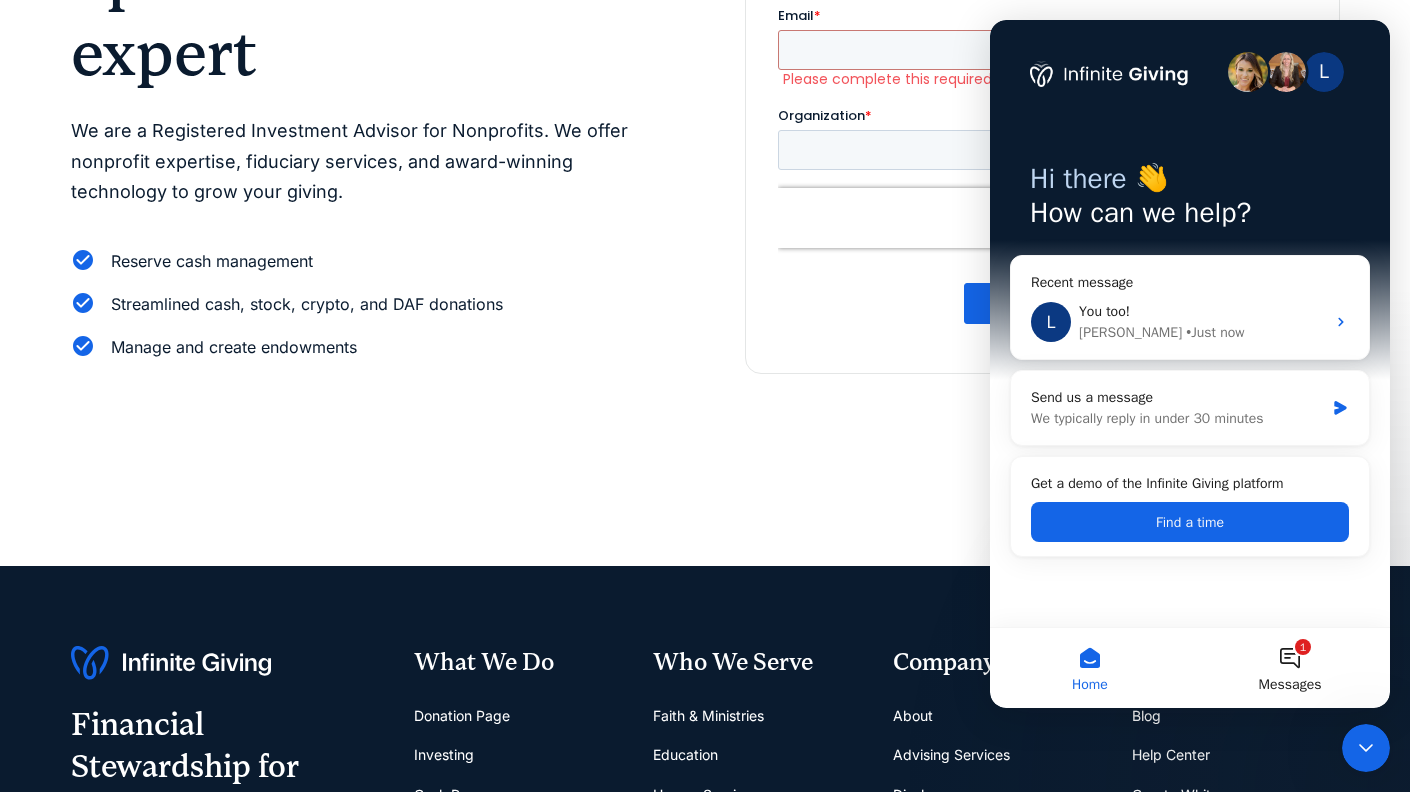 scroll, scrollTop: 160, scrollLeft: 0, axis: vertical 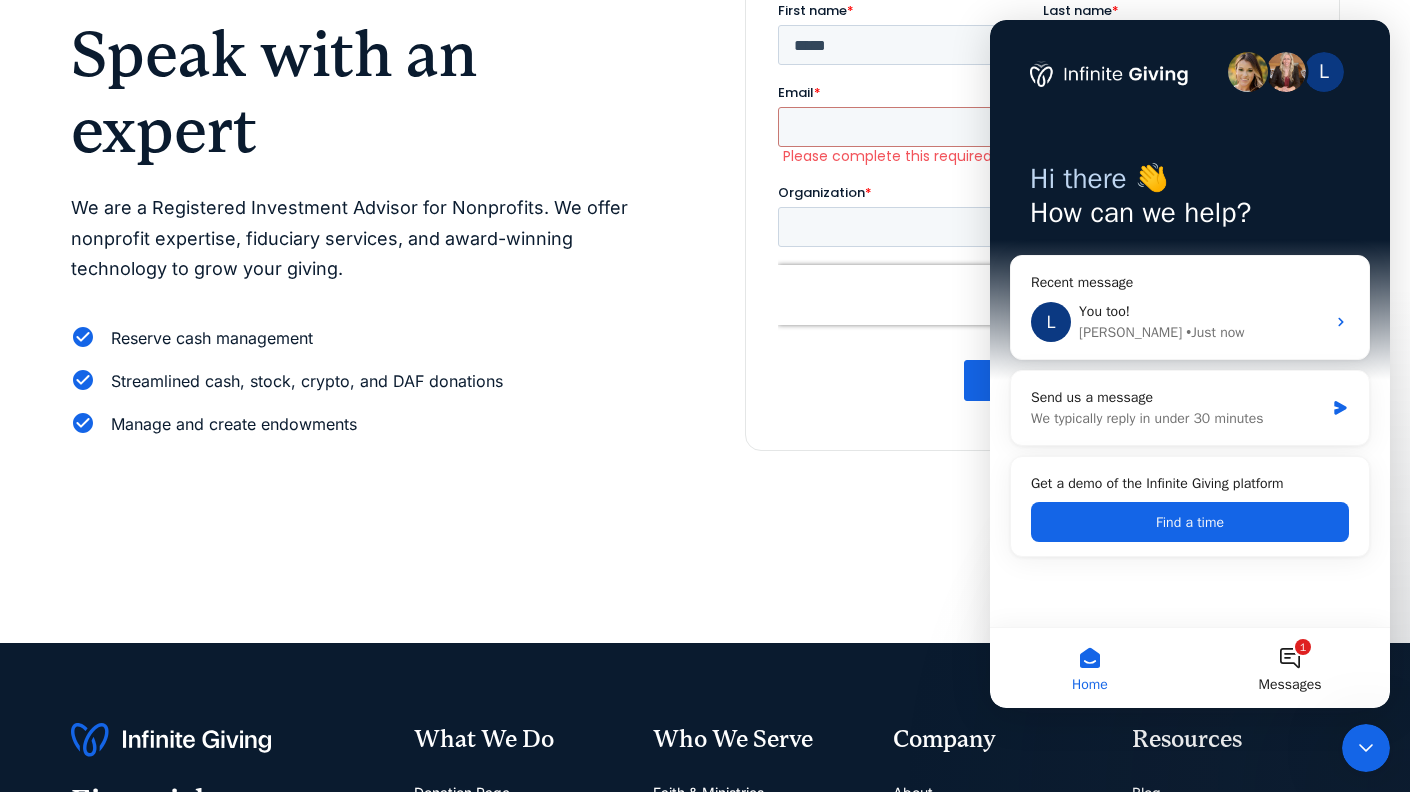 click at bounding box center [1366, 748] 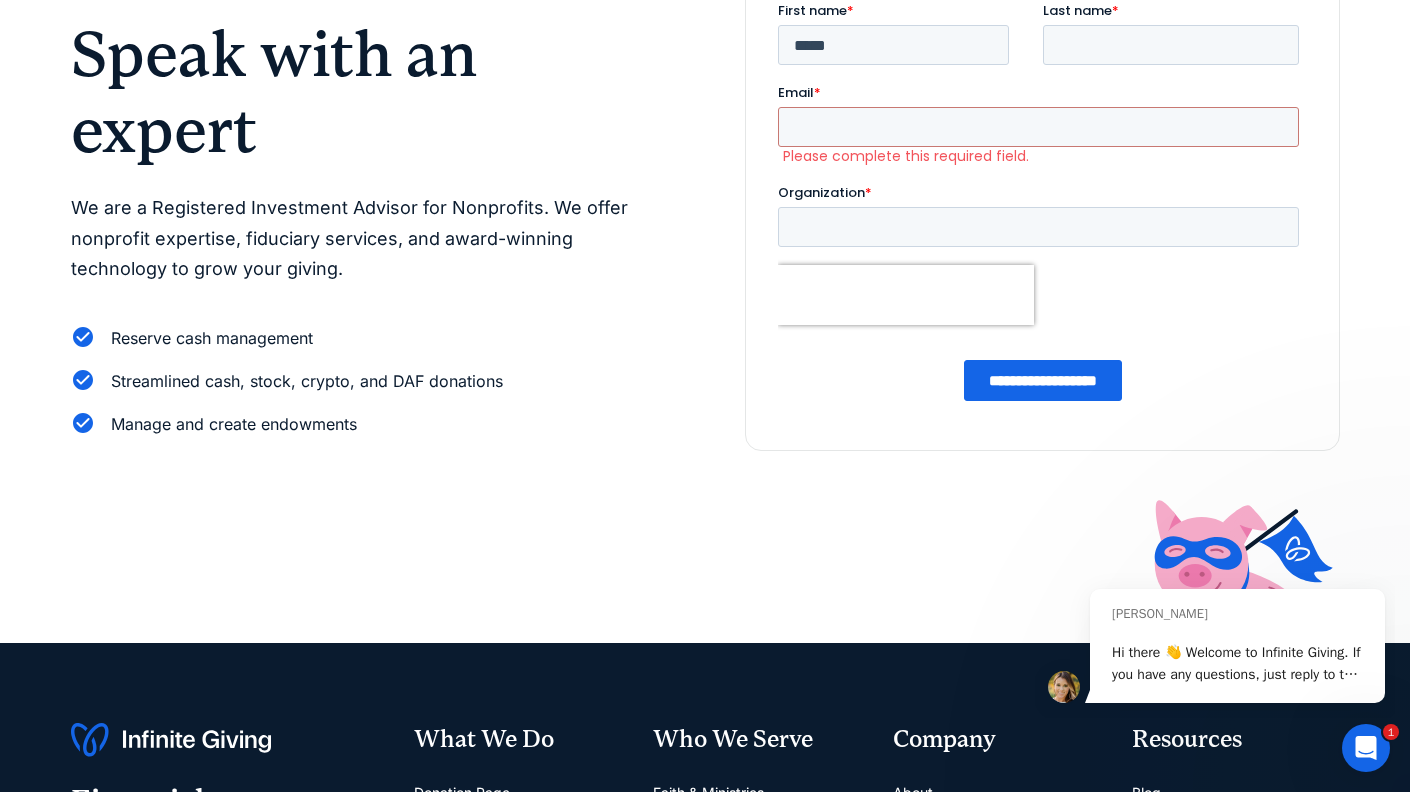scroll, scrollTop: 0, scrollLeft: 0, axis: both 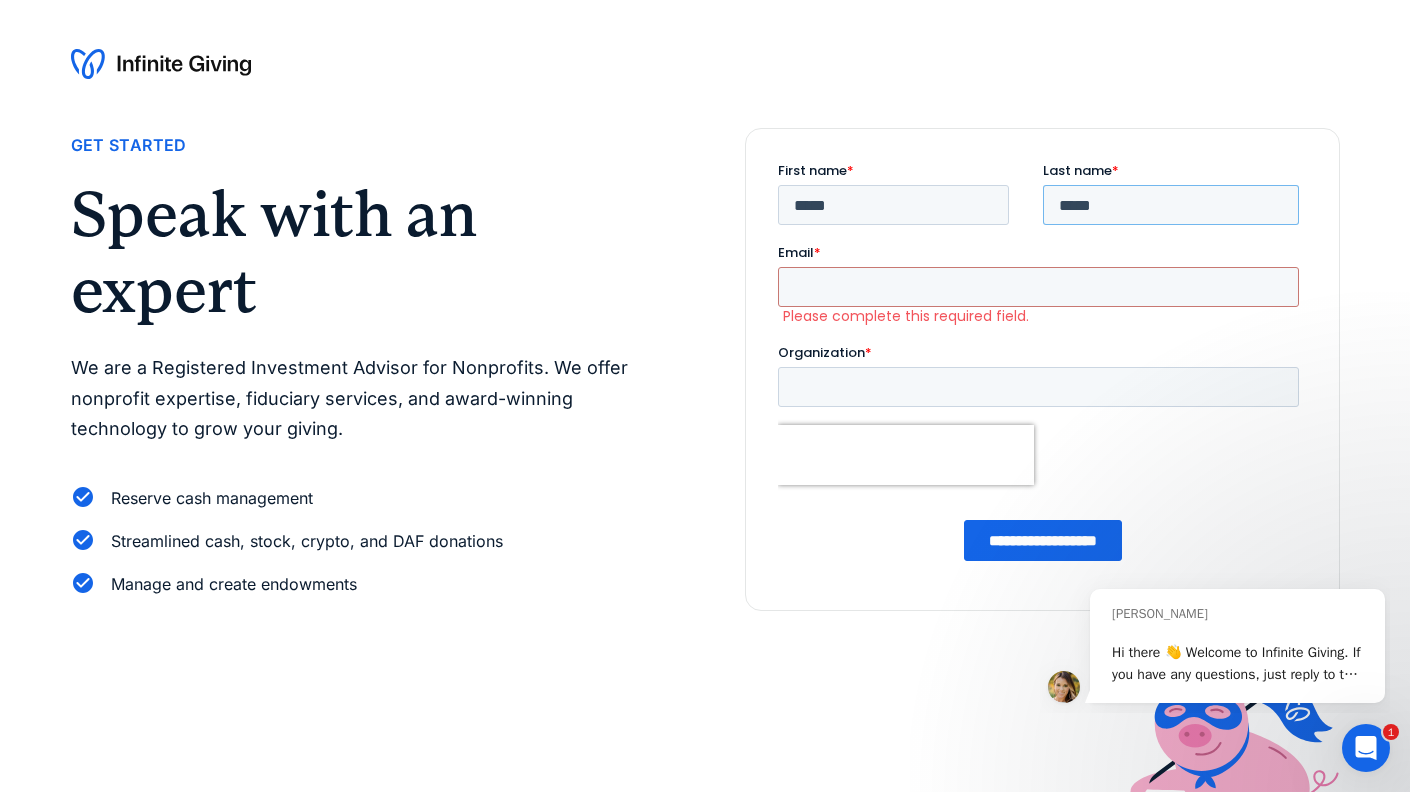 type on "*****" 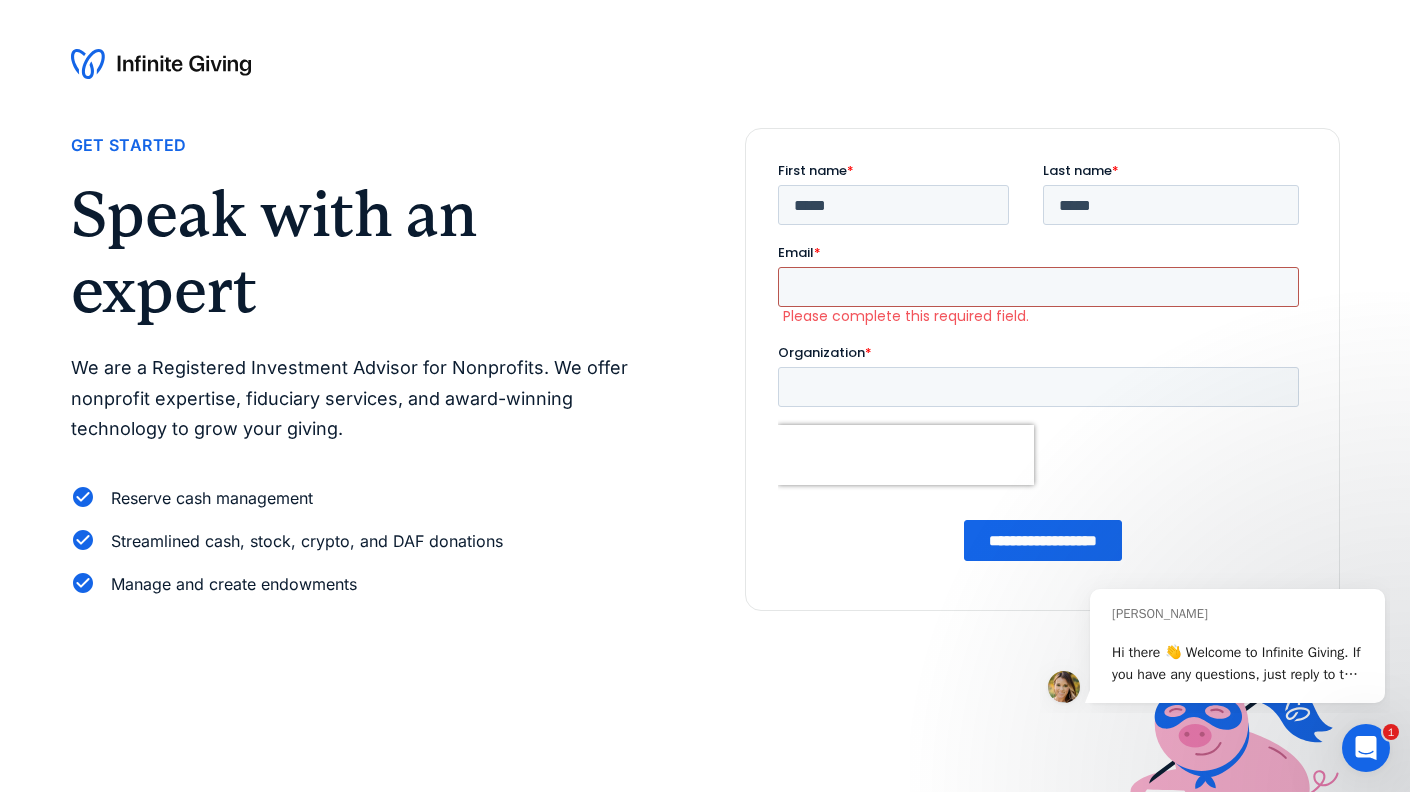 click on "Email *" at bounding box center [1038, 287] 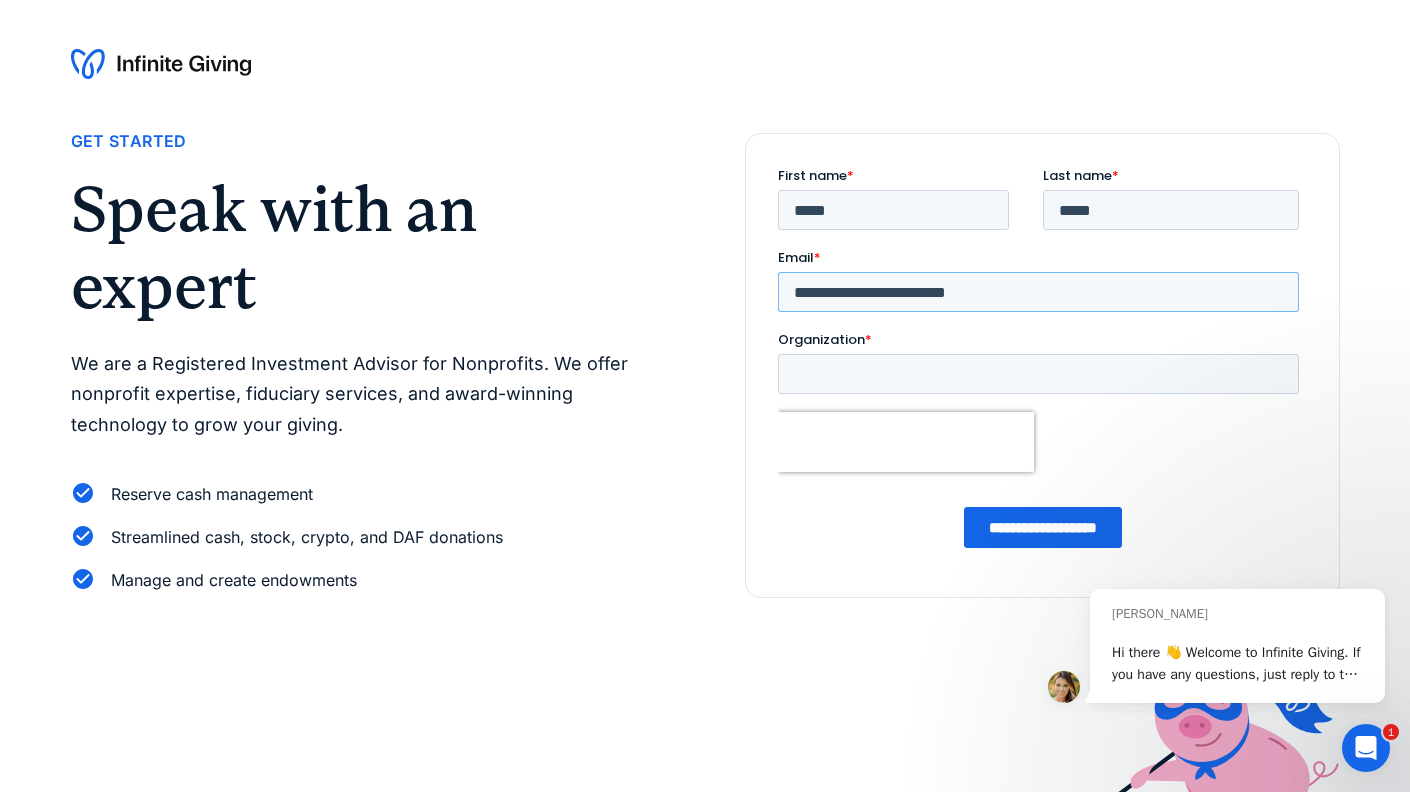 type on "**********" 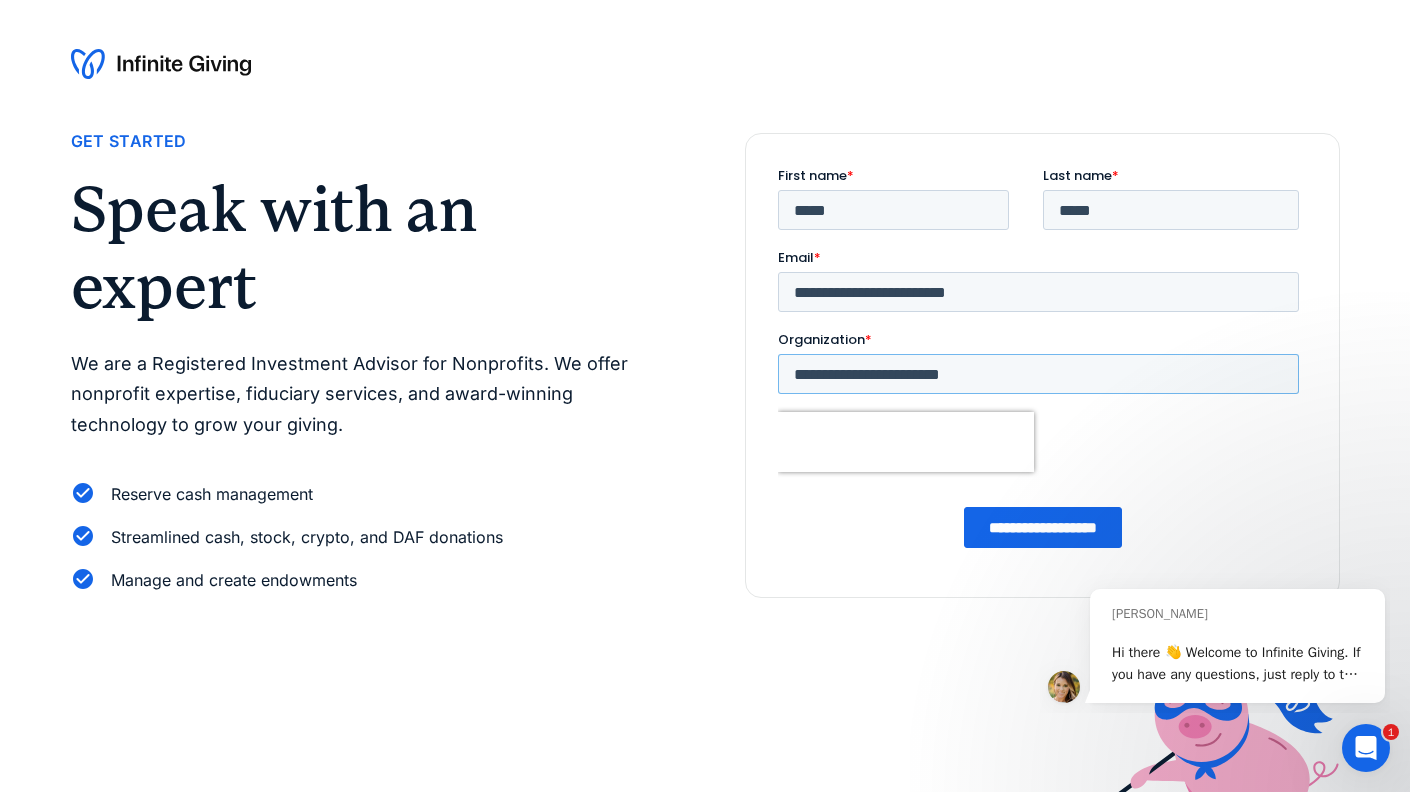 drag, startPoint x: 1002, startPoint y: 374, endPoint x: 660, endPoint y: 366, distance: 342.09357 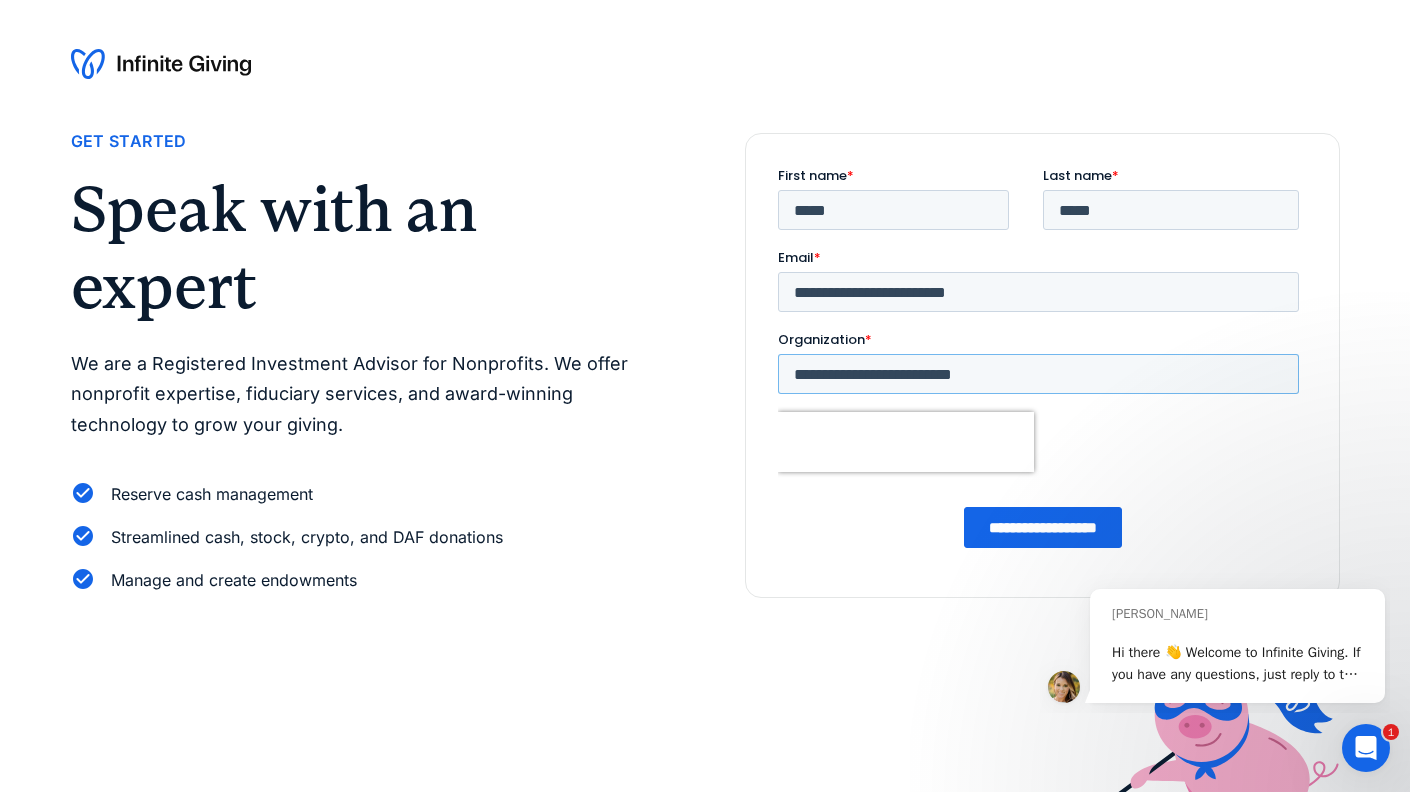 click on "**********" at bounding box center [1038, 373] 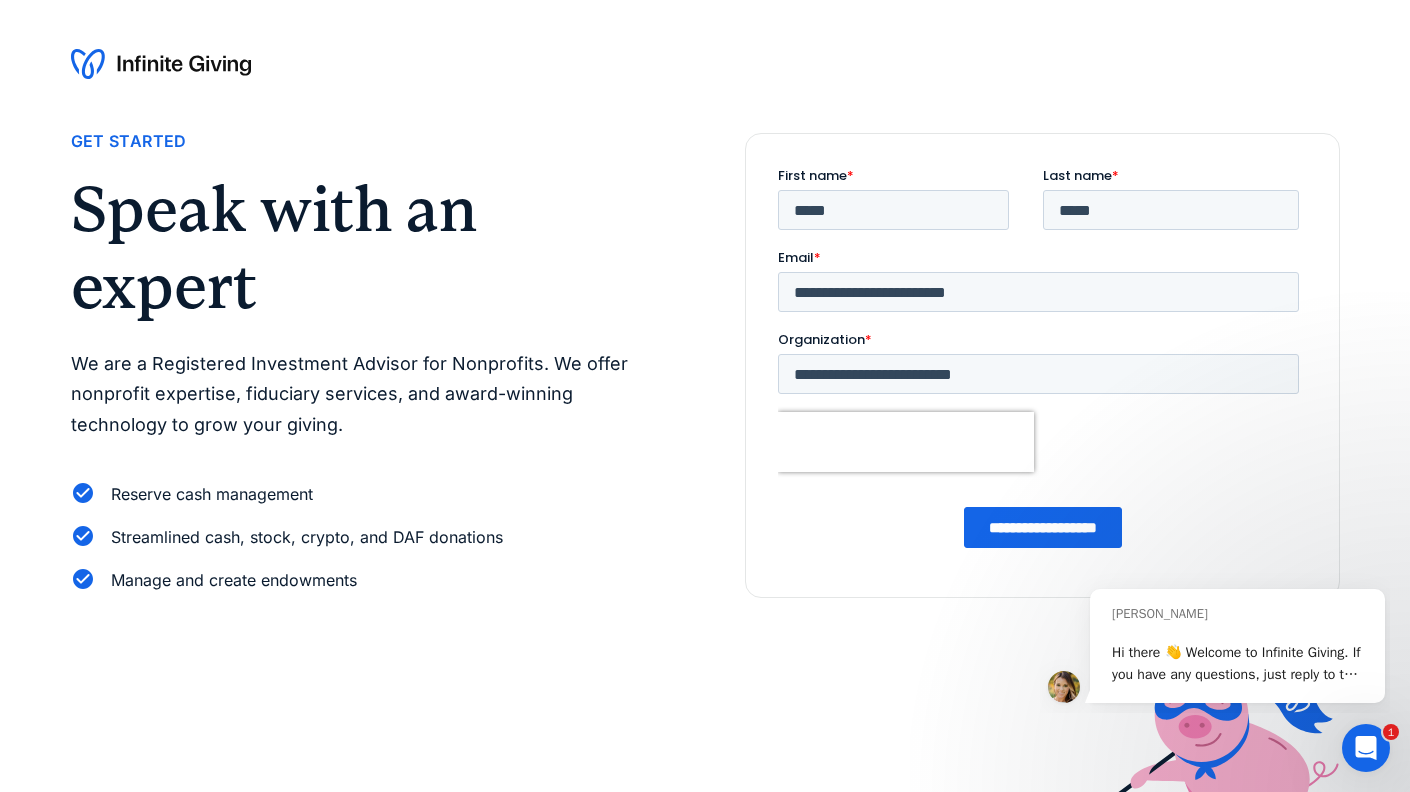 click on "**********" at bounding box center (1042, 288) 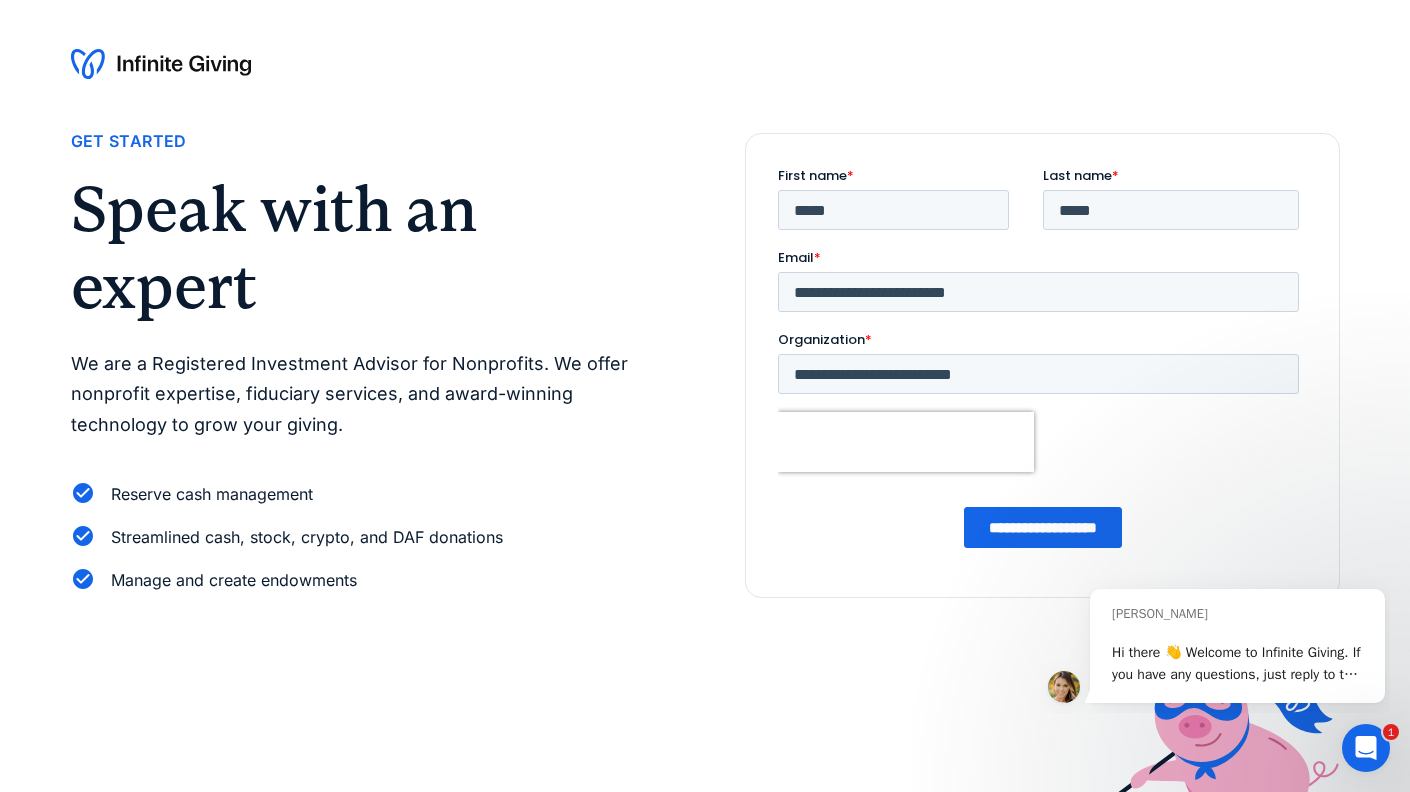 click on "**********" at bounding box center (1043, 526) 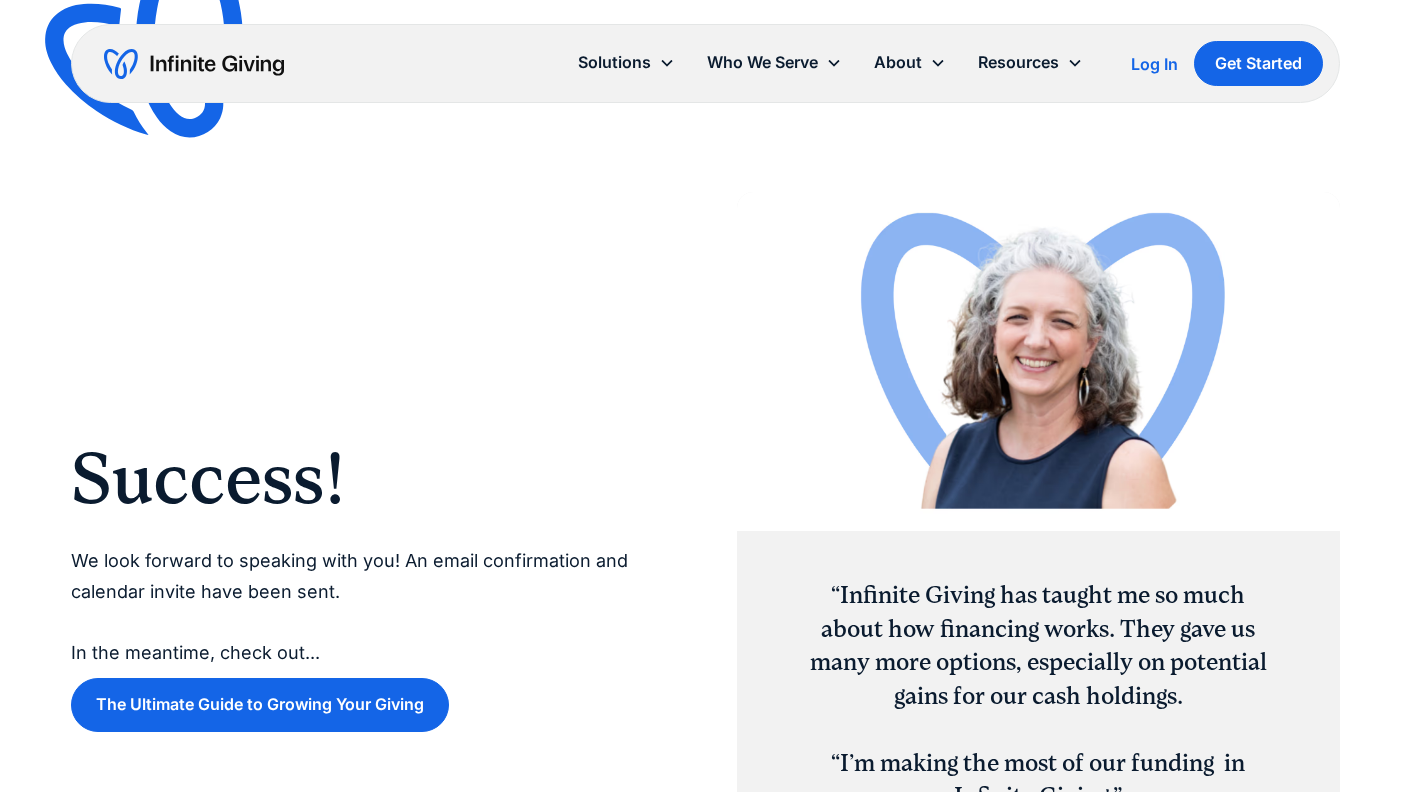 scroll, scrollTop: 0, scrollLeft: 0, axis: both 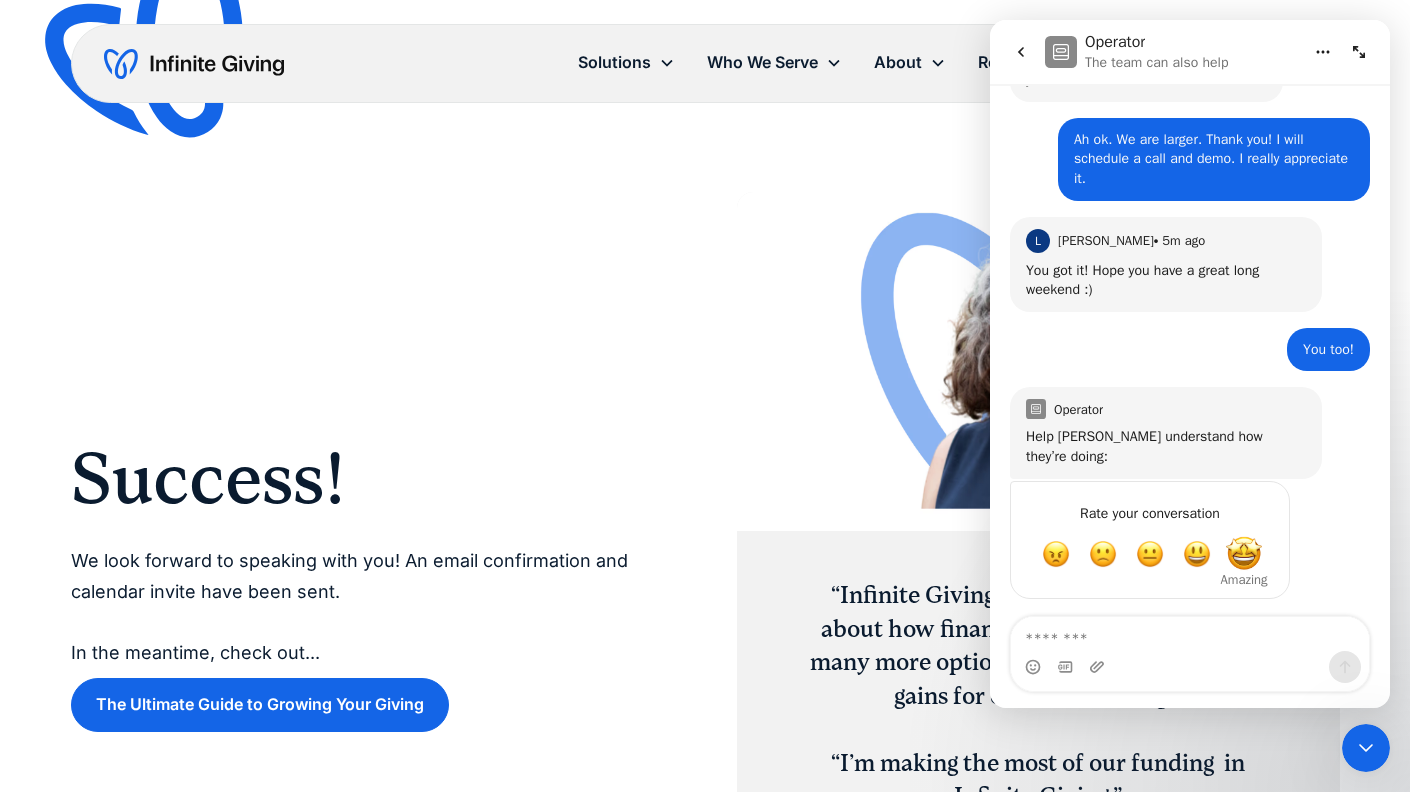 click at bounding box center [1244, 554] 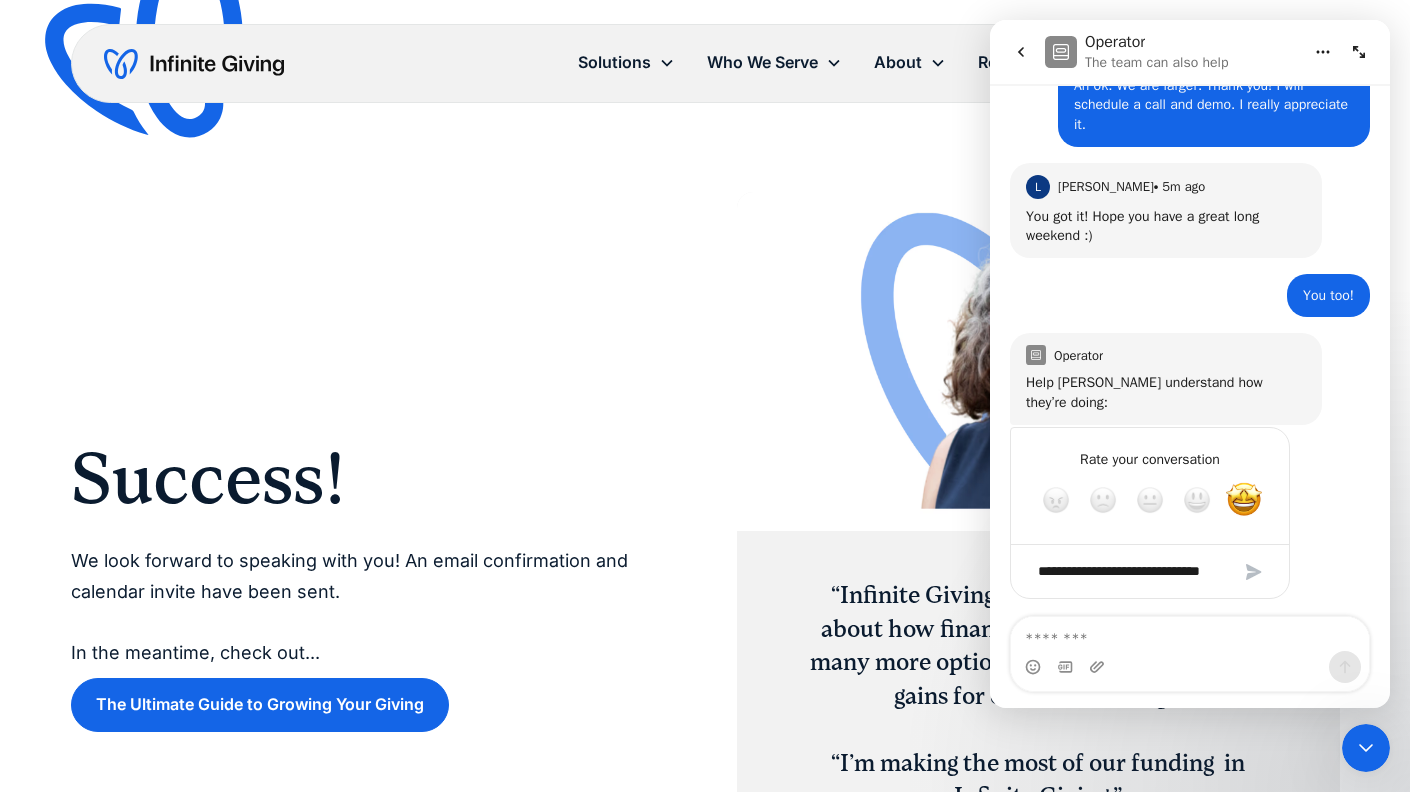 scroll, scrollTop: 1455, scrollLeft: 0, axis: vertical 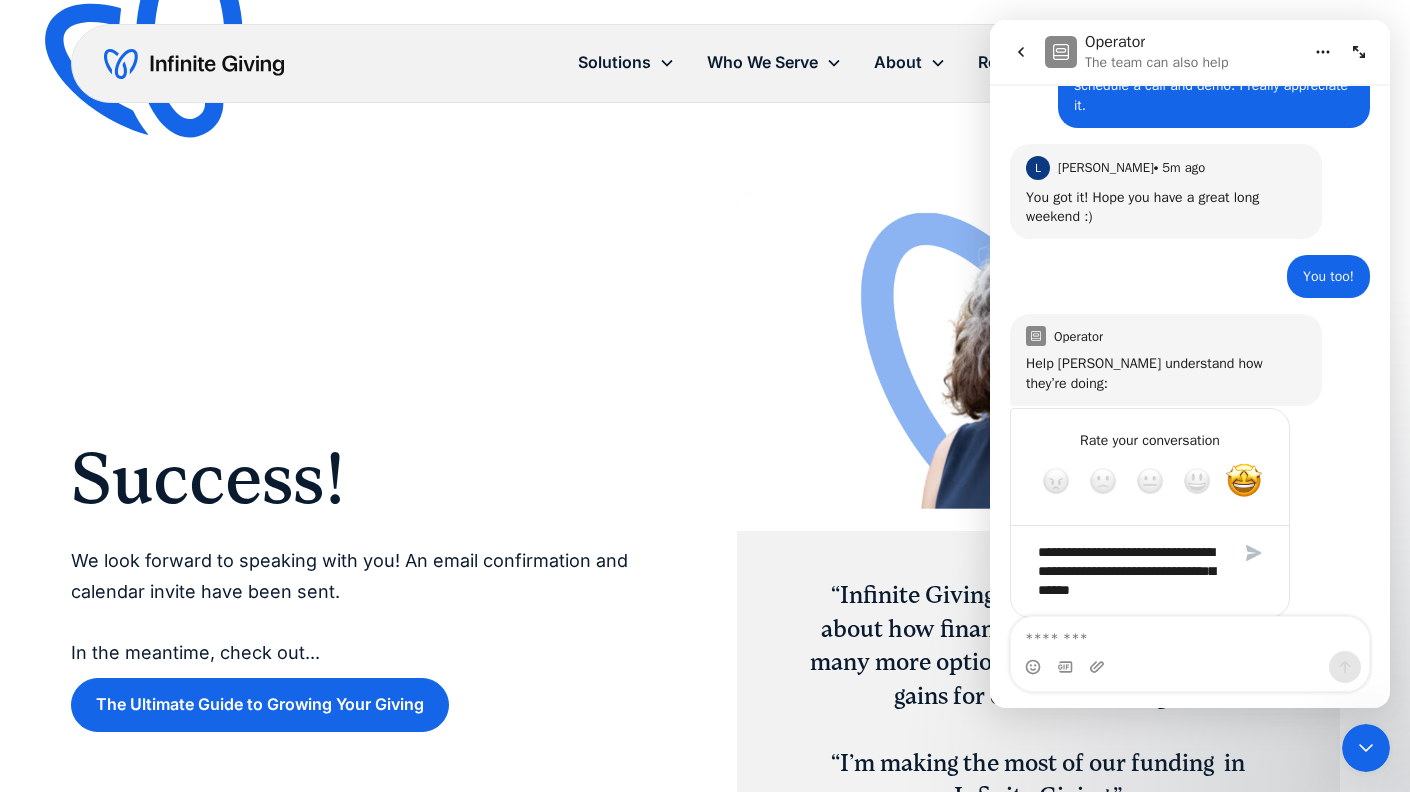 type on "**********" 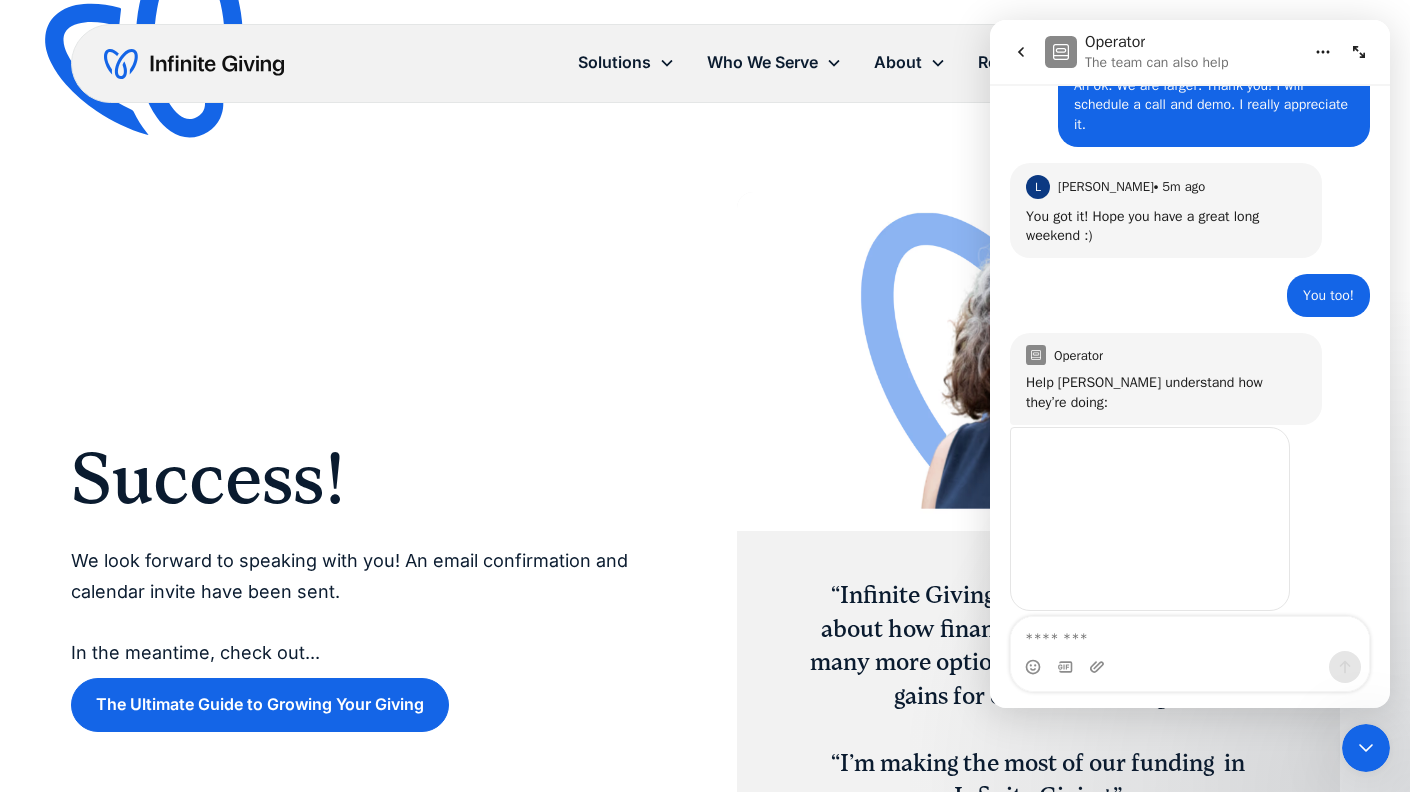 scroll, scrollTop: 1448, scrollLeft: 0, axis: vertical 